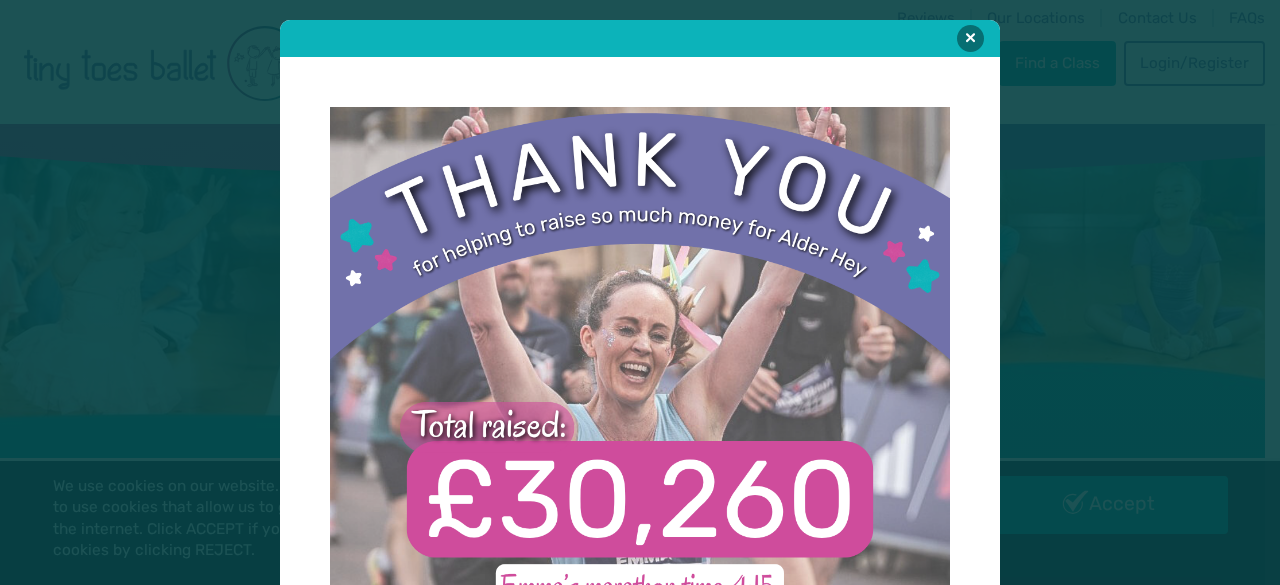scroll, scrollTop: 0, scrollLeft: 0, axis: both 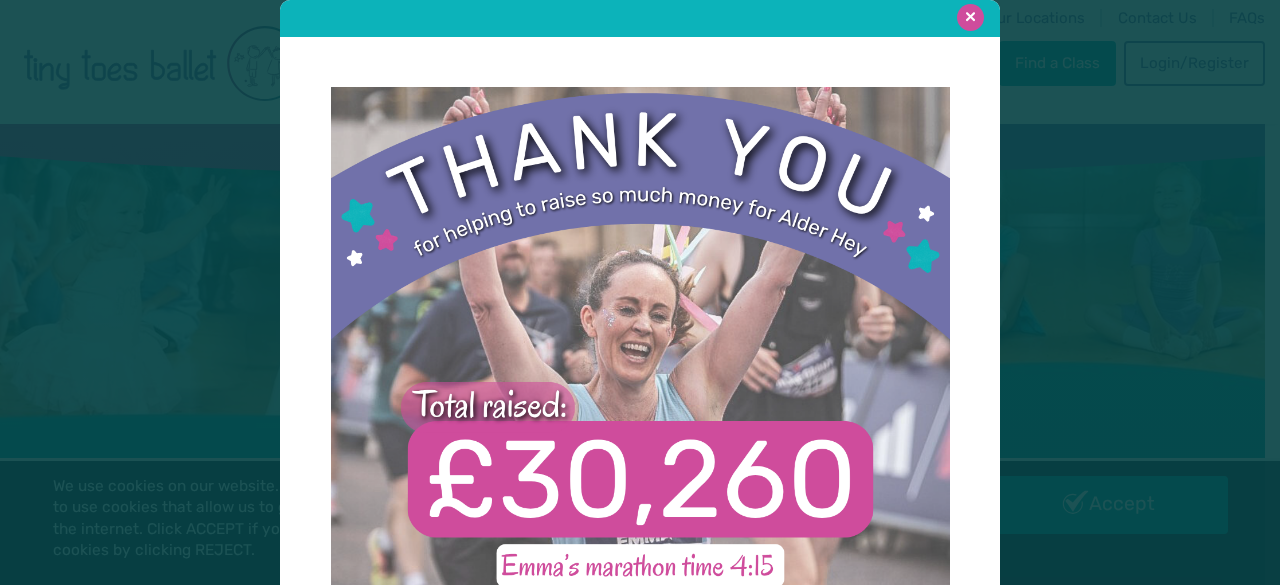 click at bounding box center (970, 17) 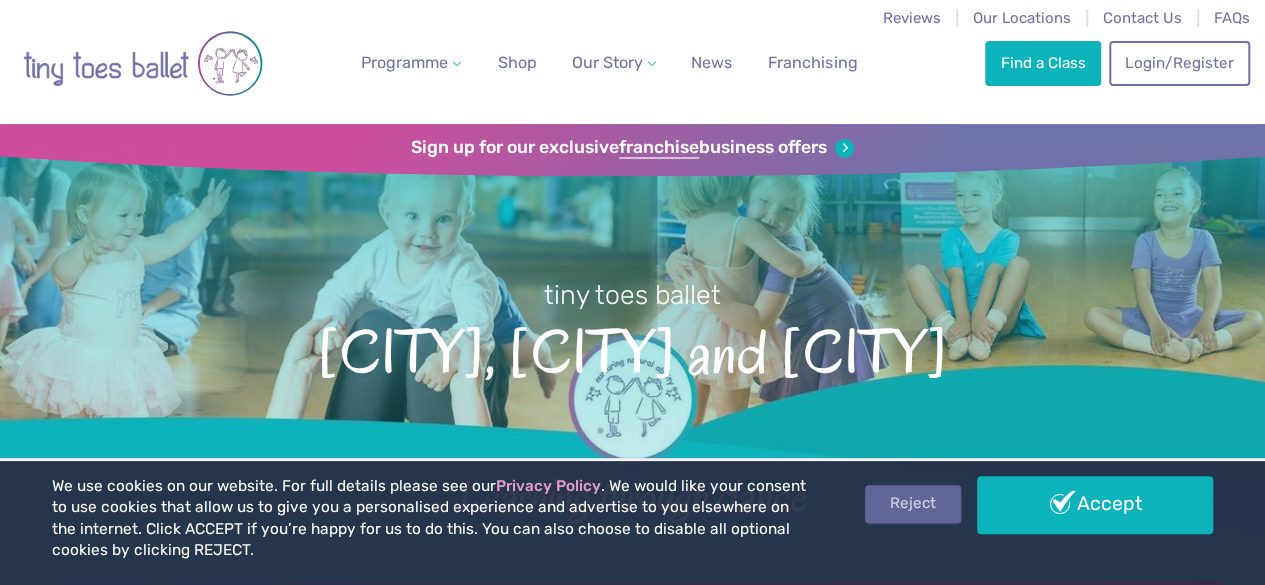 click on "Reject" at bounding box center (913, 504) 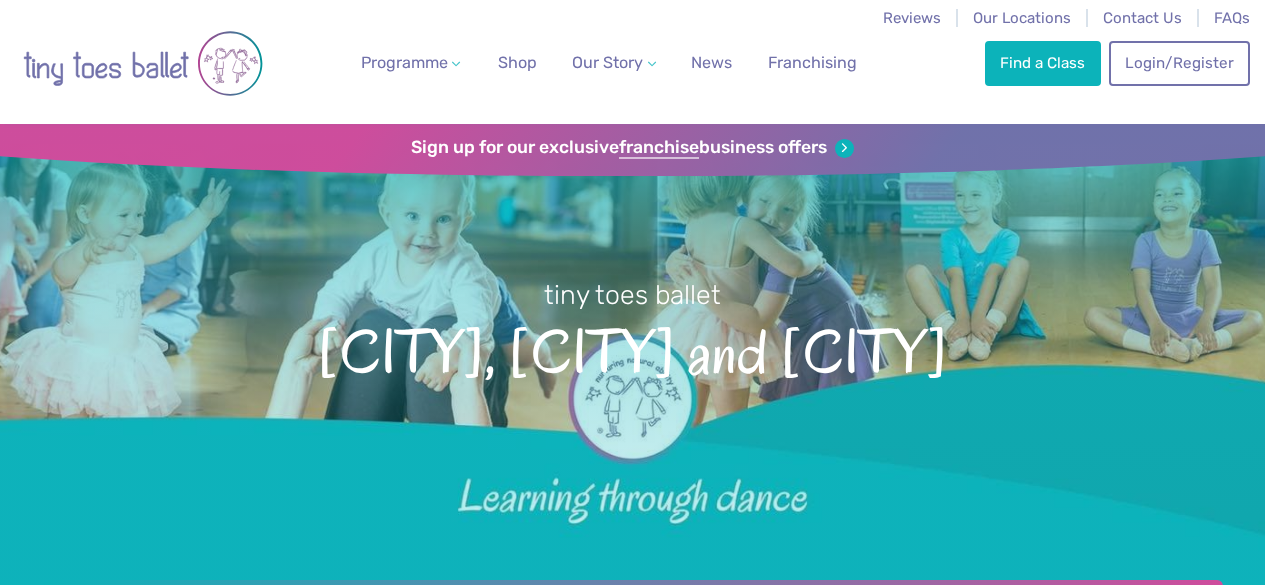 scroll, scrollTop: 0, scrollLeft: 0, axis: both 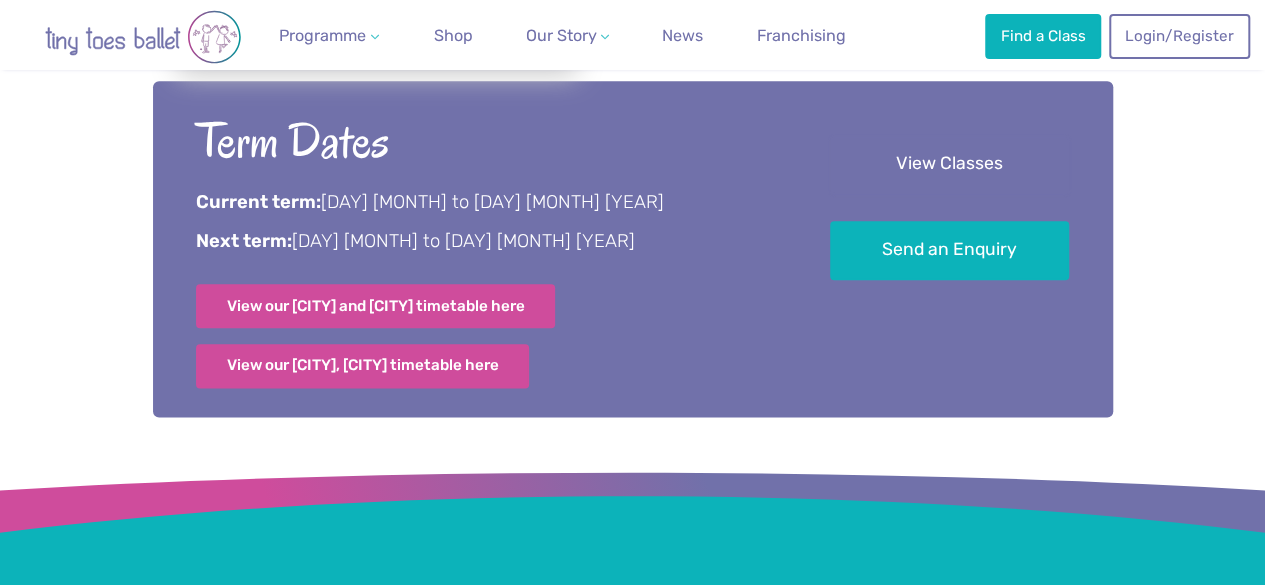 click on "View Classes" at bounding box center [949, 164] 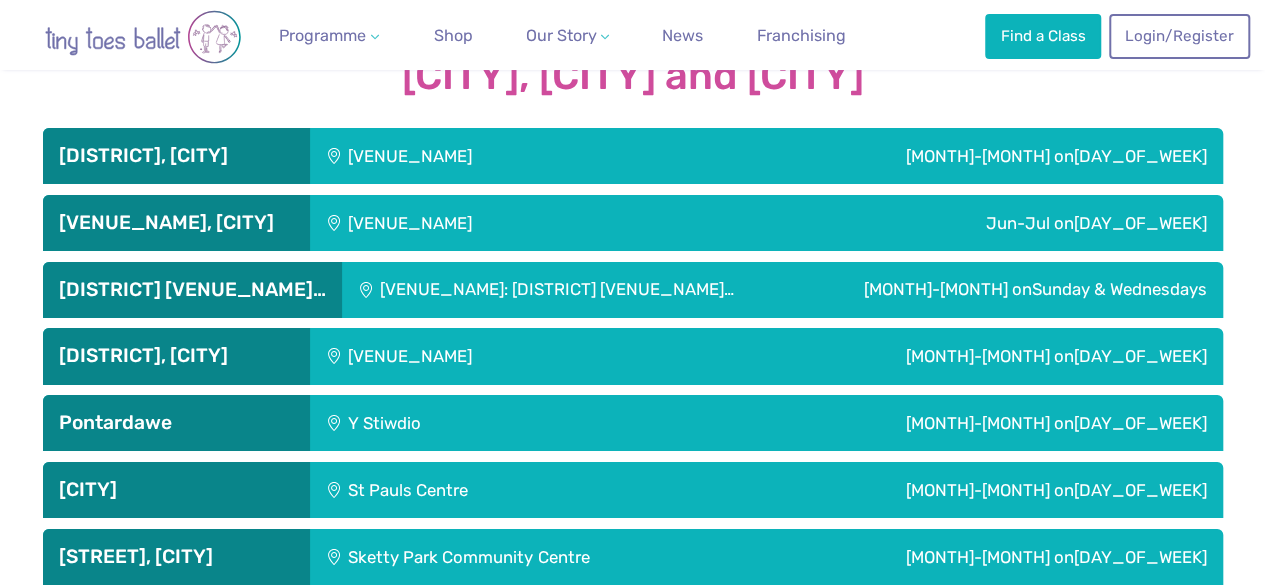 click on "[CITY] Centre: [CITY] [CITY]…" at bounding box center [469, 156] 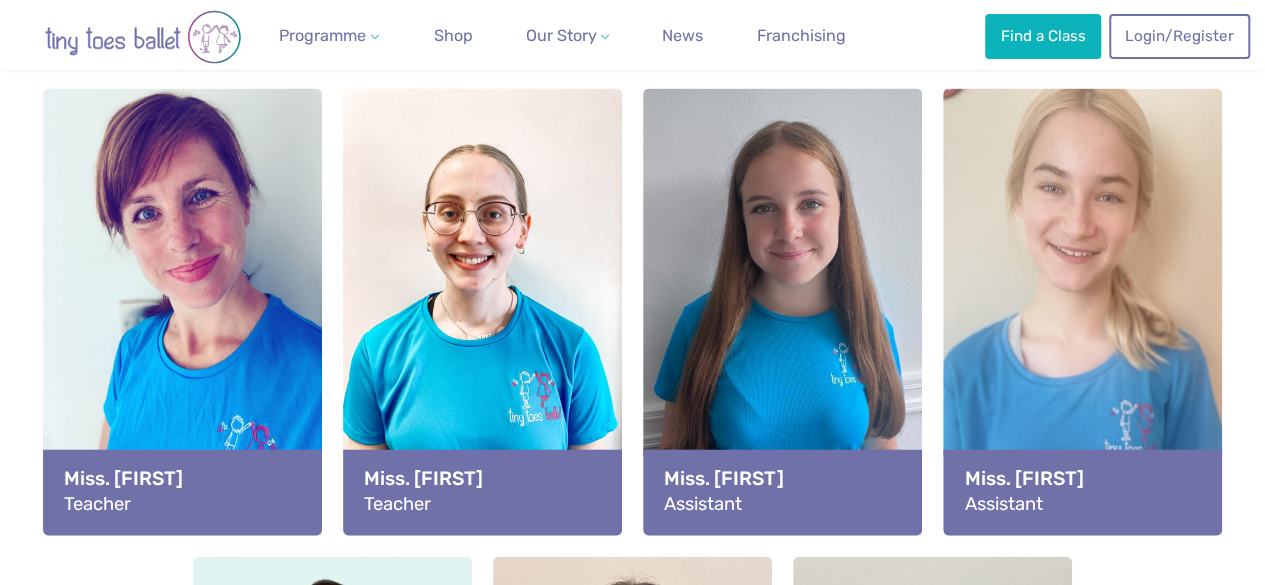 scroll, scrollTop: 2267, scrollLeft: 0, axis: vertical 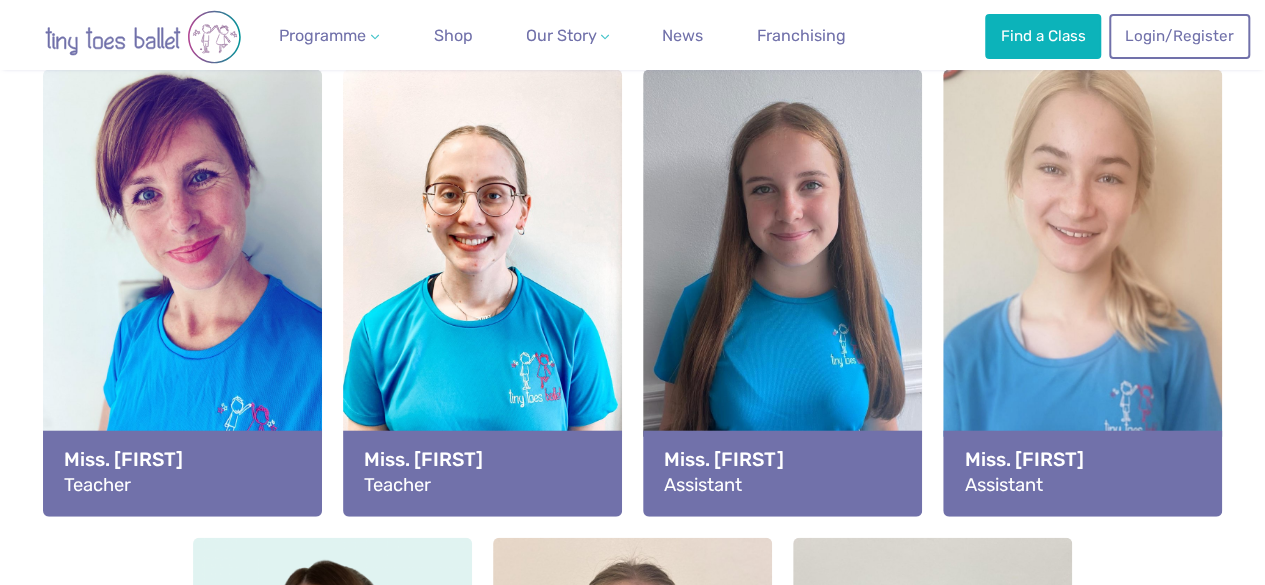 click at bounding box center [182, 253] 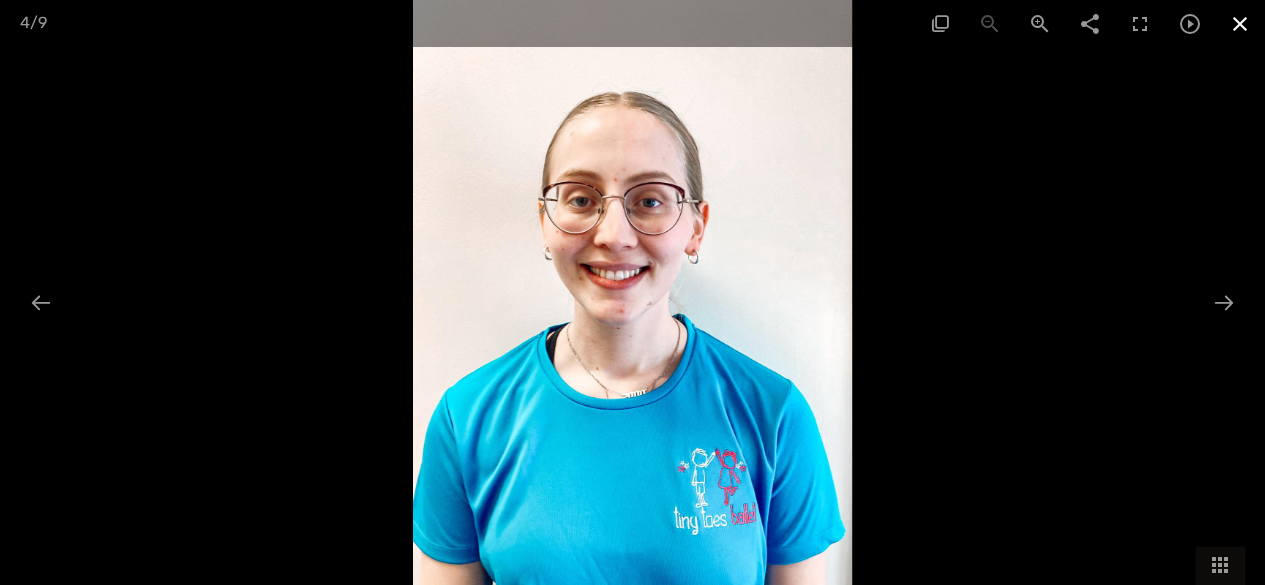 click at bounding box center [1240, 23] 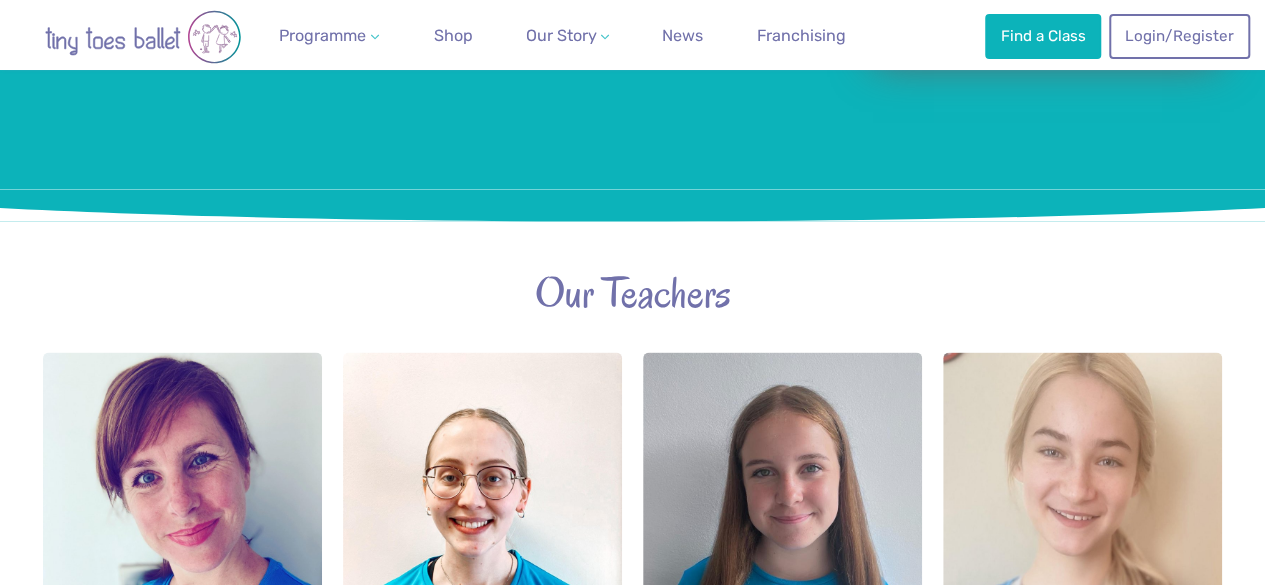 scroll, scrollTop: 1947, scrollLeft: 0, axis: vertical 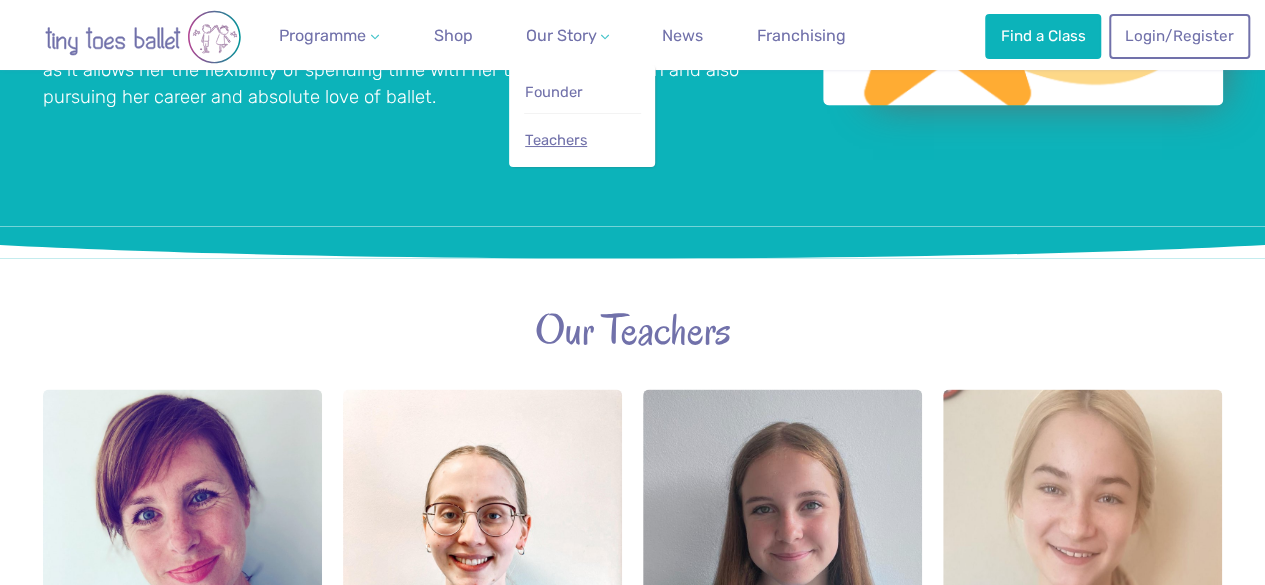 click on "Teachers" at bounding box center [556, 140] 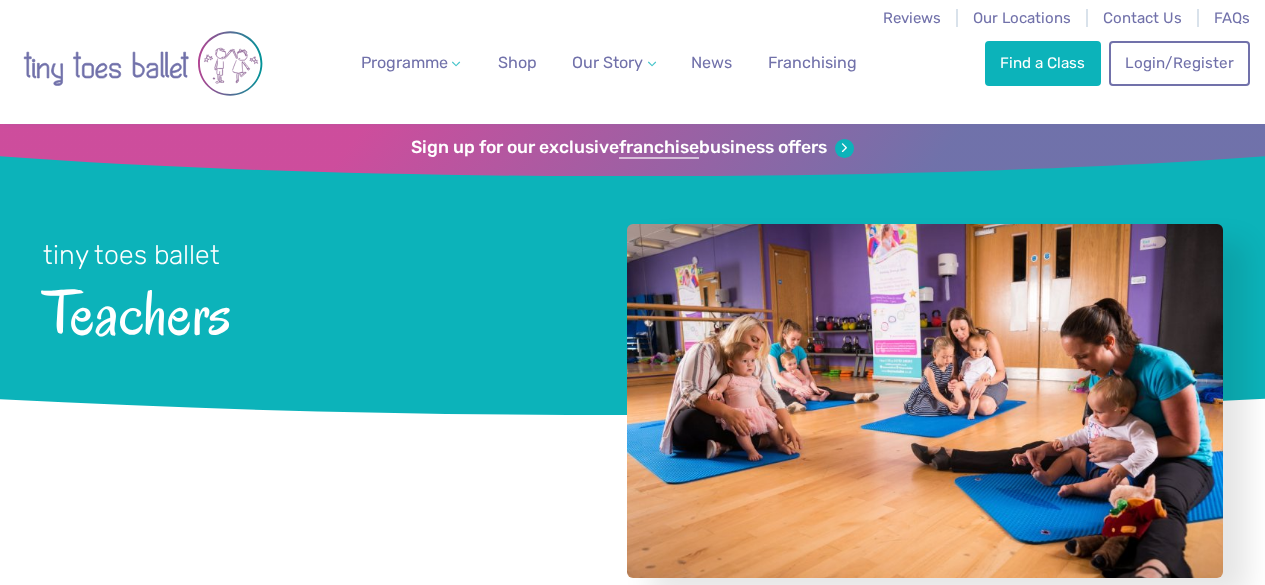 scroll, scrollTop: 0, scrollLeft: 0, axis: both 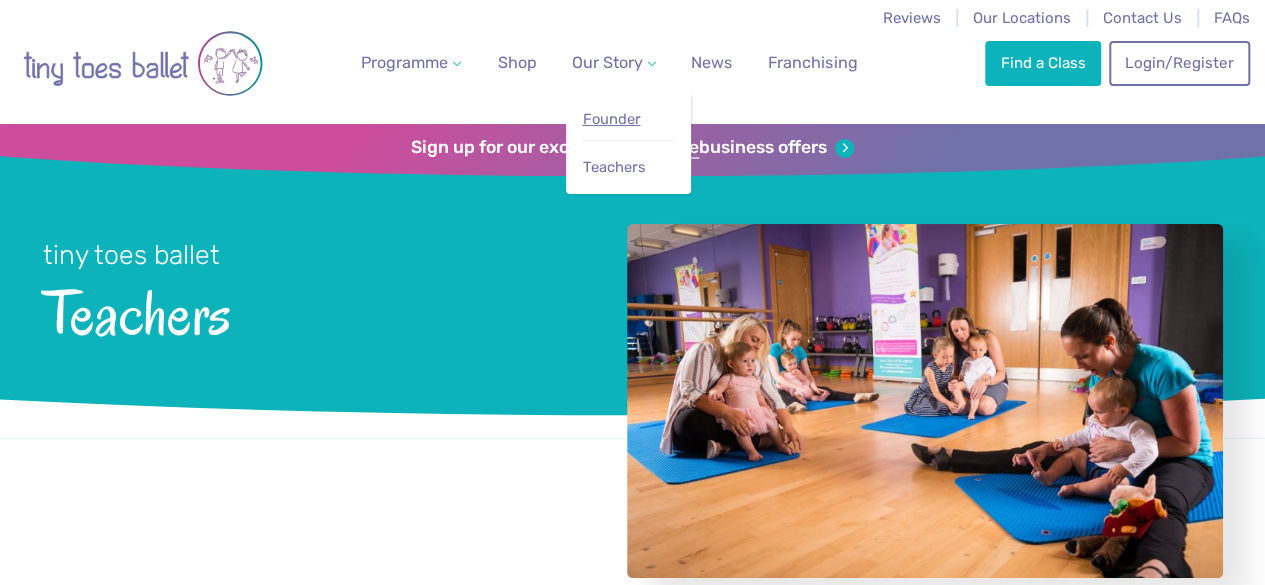 click on "Founder" at bounding box center [611, 119] 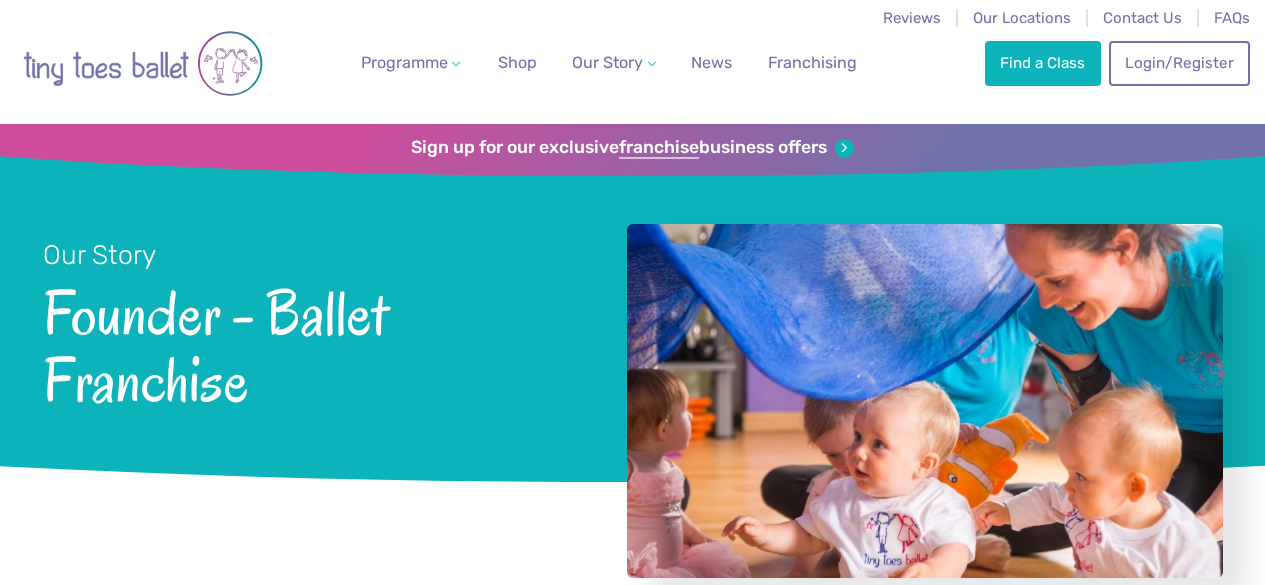 scroll, scrollTop: 0, scrollLeft: 0, axis: both 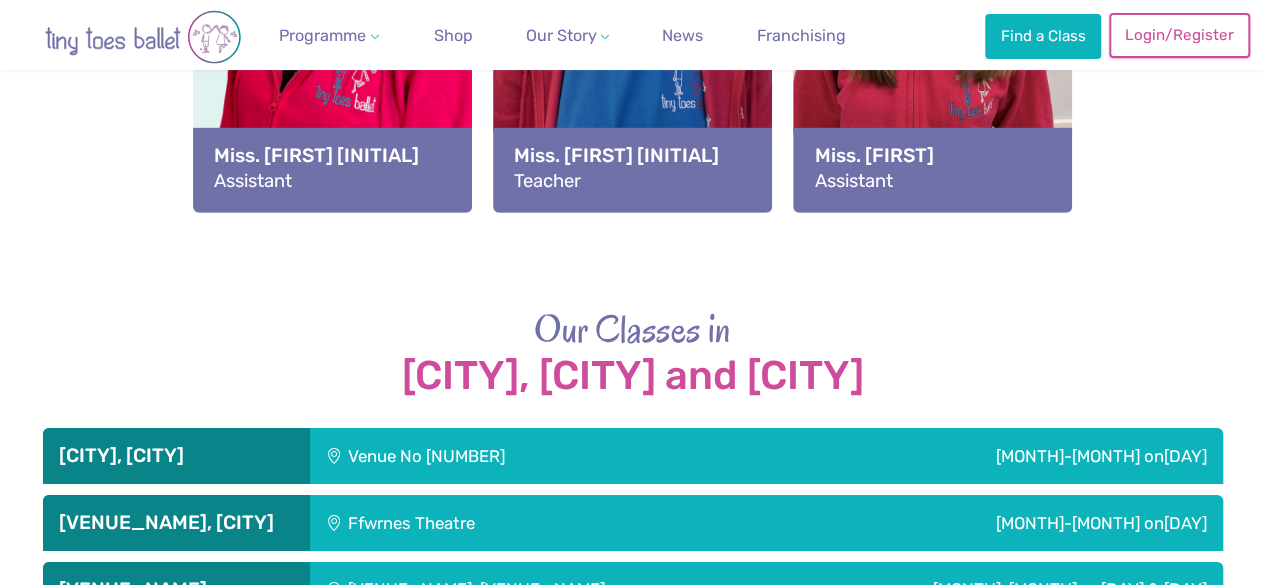 click on "Login/Register" at bounding box center [1179, 35] 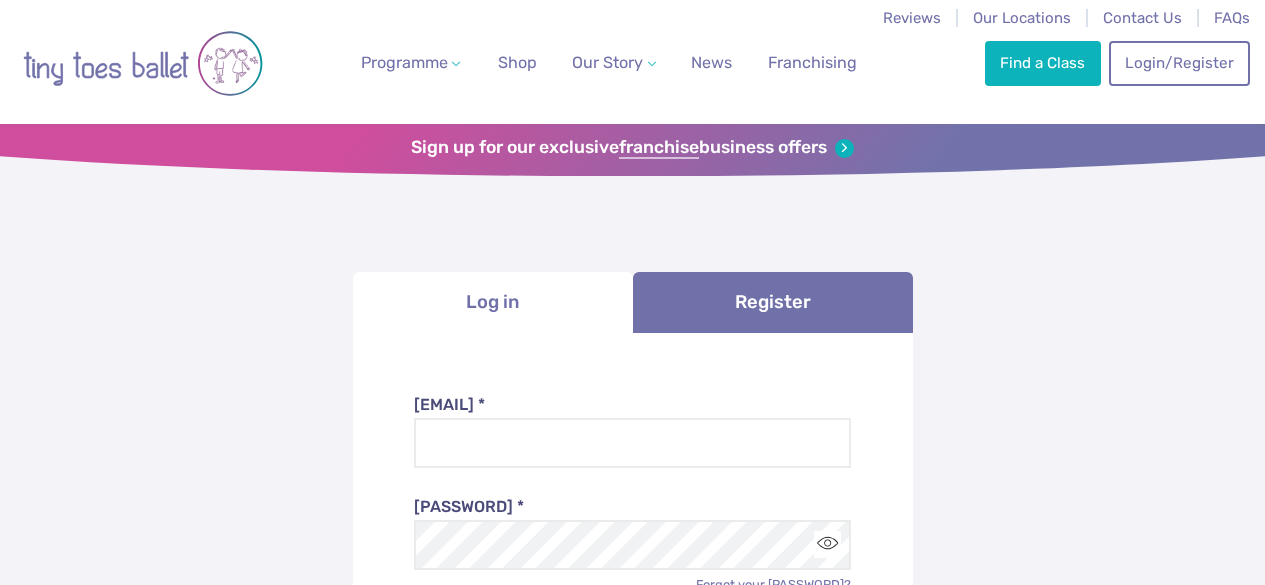 scroll, scrollTop: 0, scrollLeft: 0, axis: both 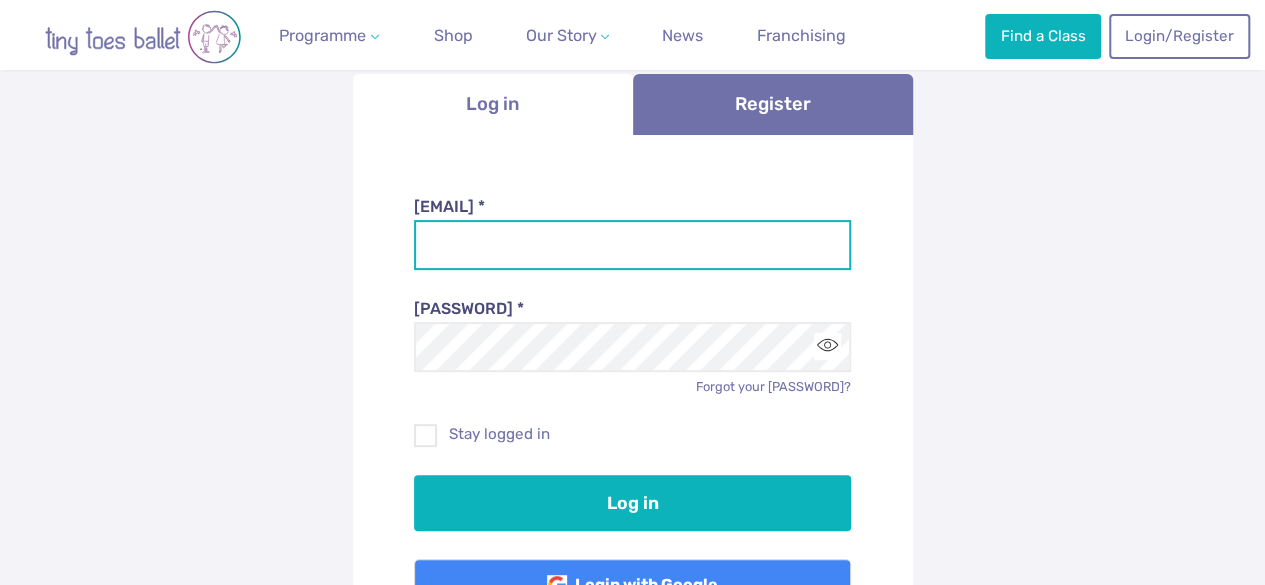 click on "Email address *" at bounding box center (632, 245) 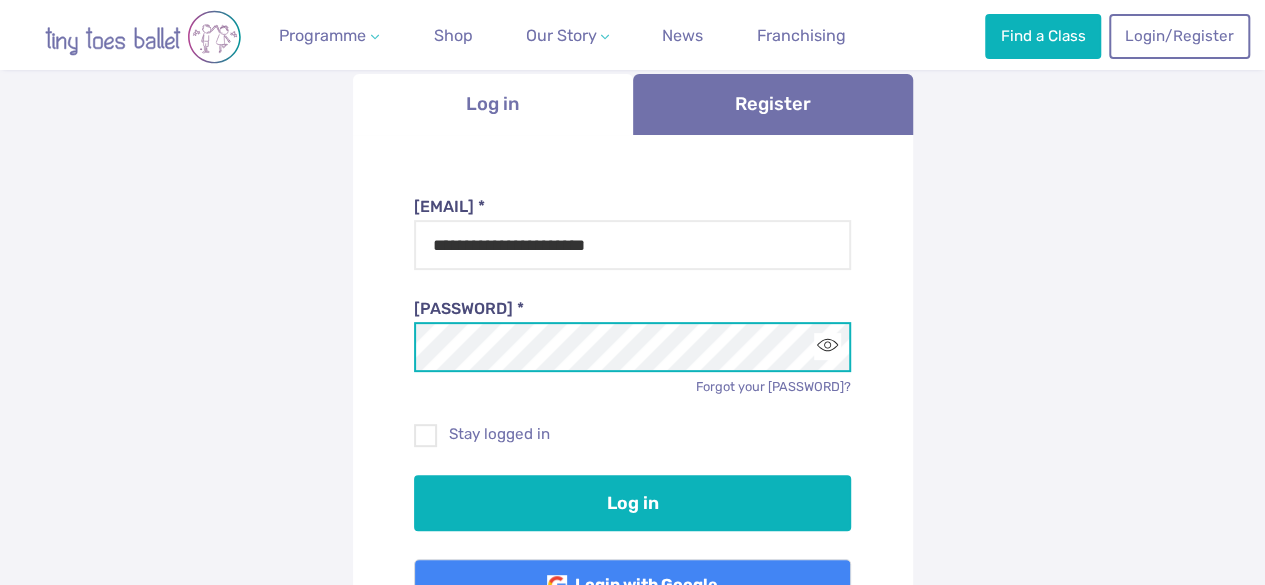 click on "Log in" at bounding box center [632, 503] 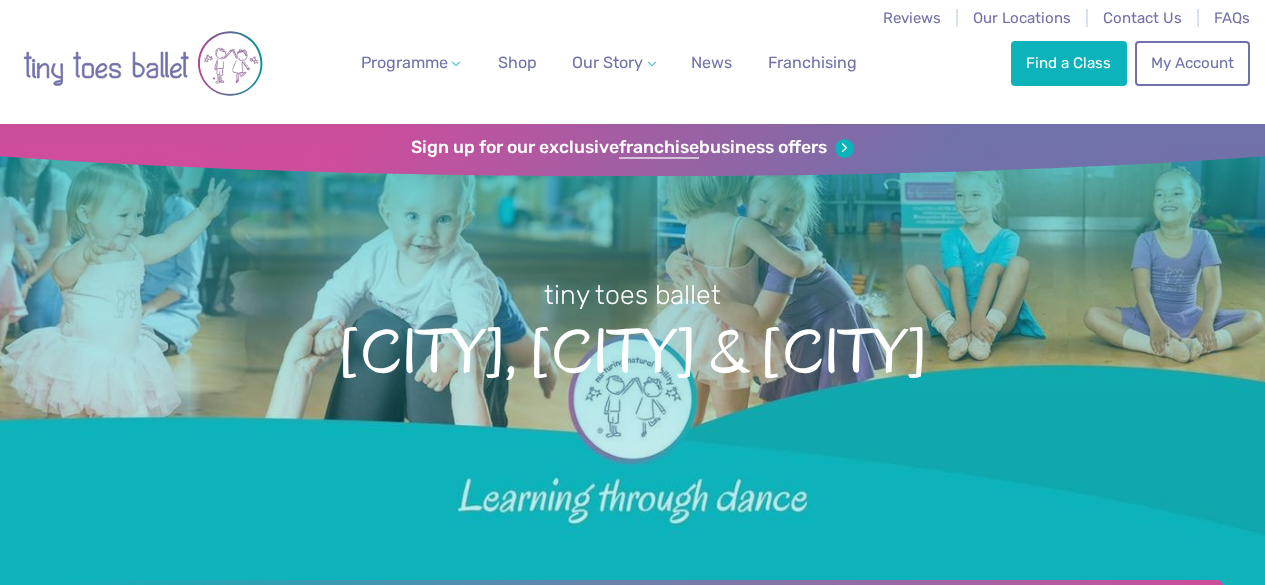 scroll, scrollTop: 0, scrollLeft: 0, axis: both 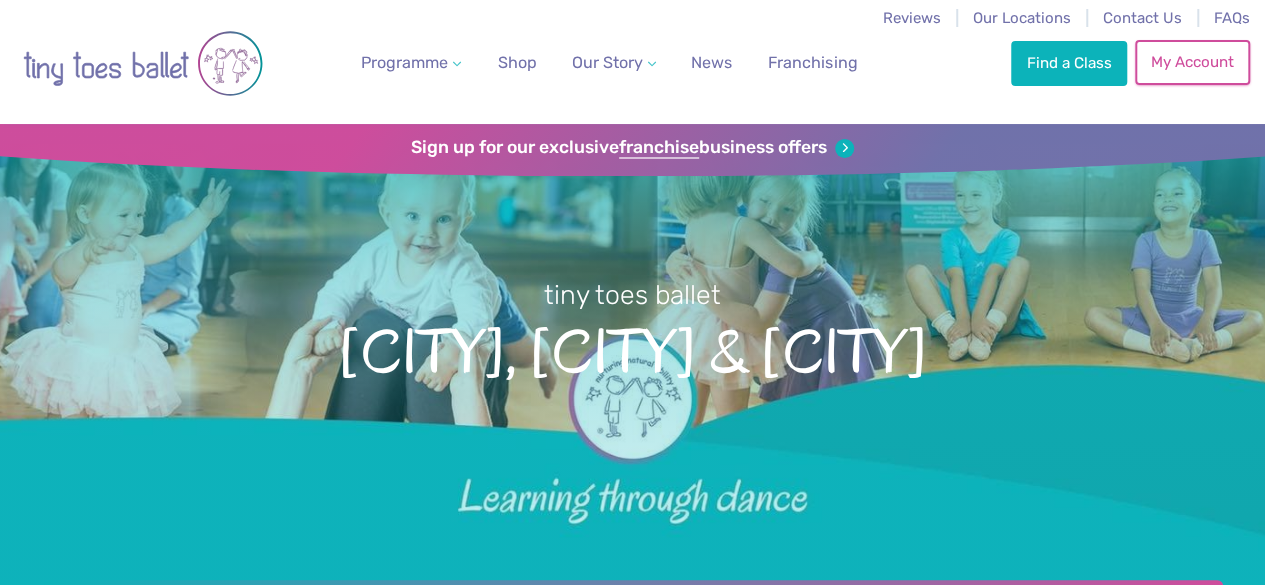 click on "My Account" at bounding box center [1192, 62] 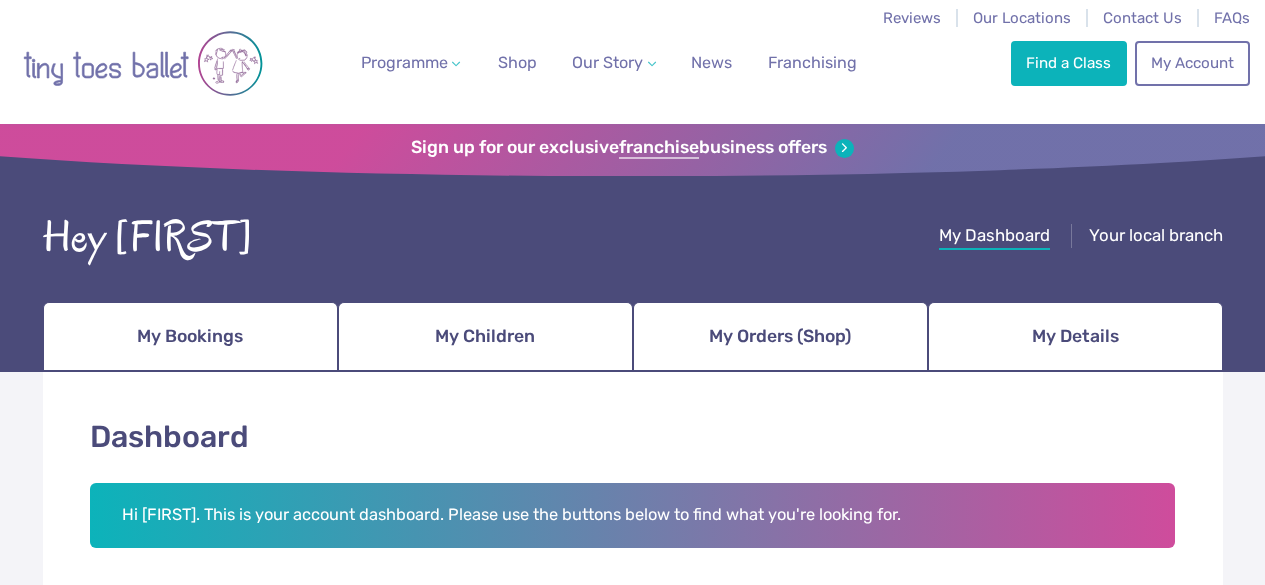 scroll, scrollTop: 0, scrollLeft: 0, axis: both 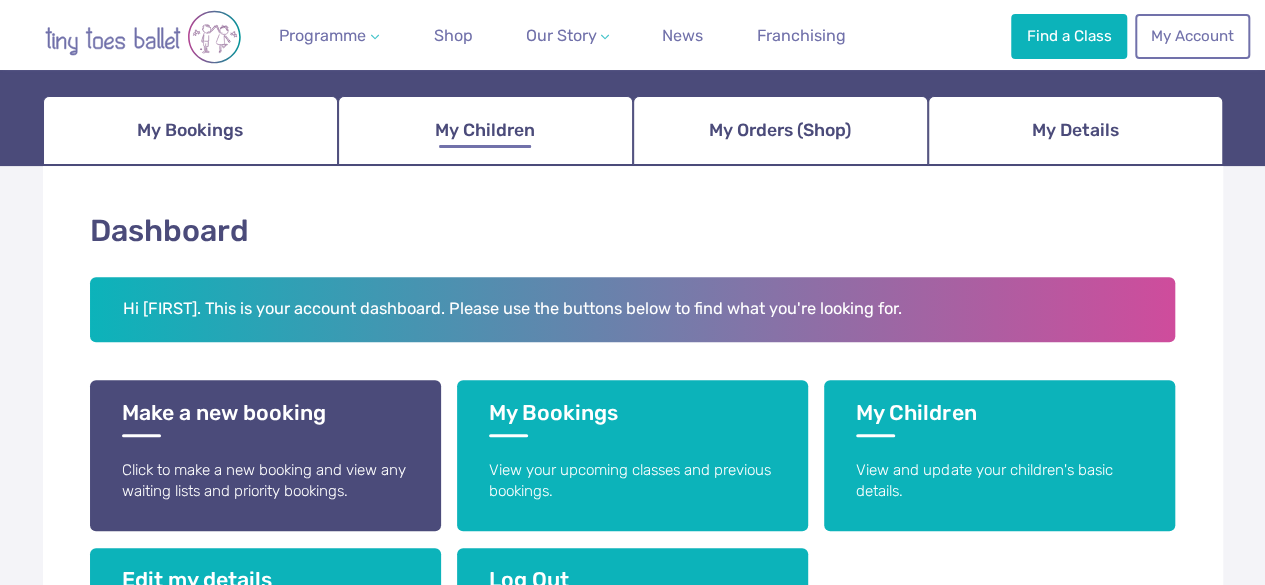 click on "My Children" at bounding box center [485, 130] 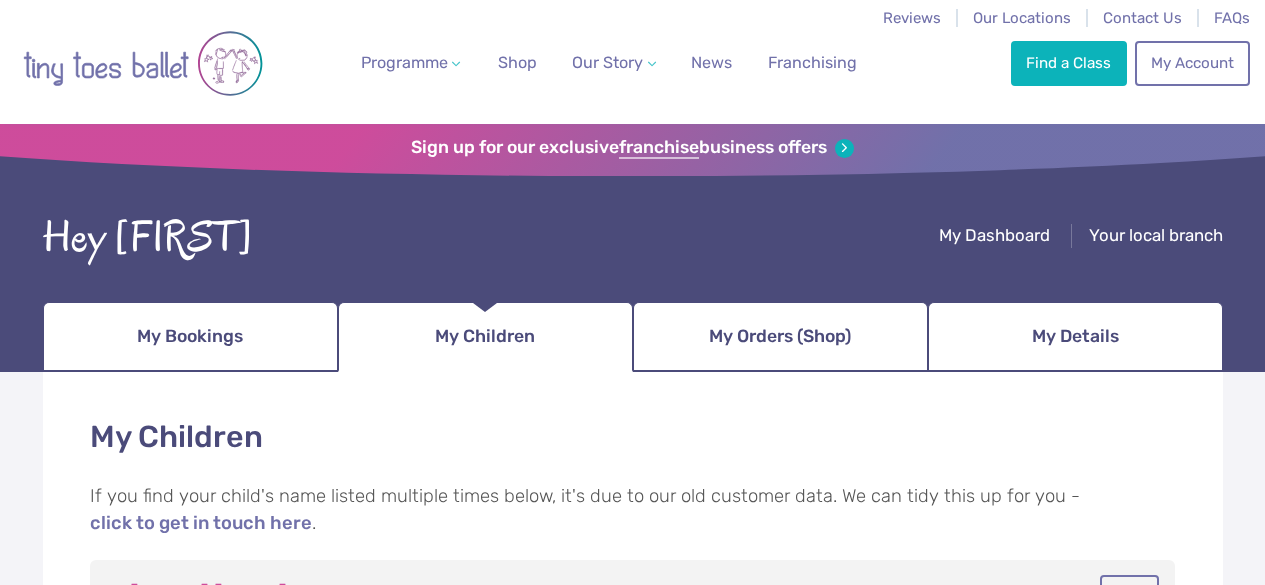 scroll, scrollTop: 0, scrollLeft: 0, axis: both 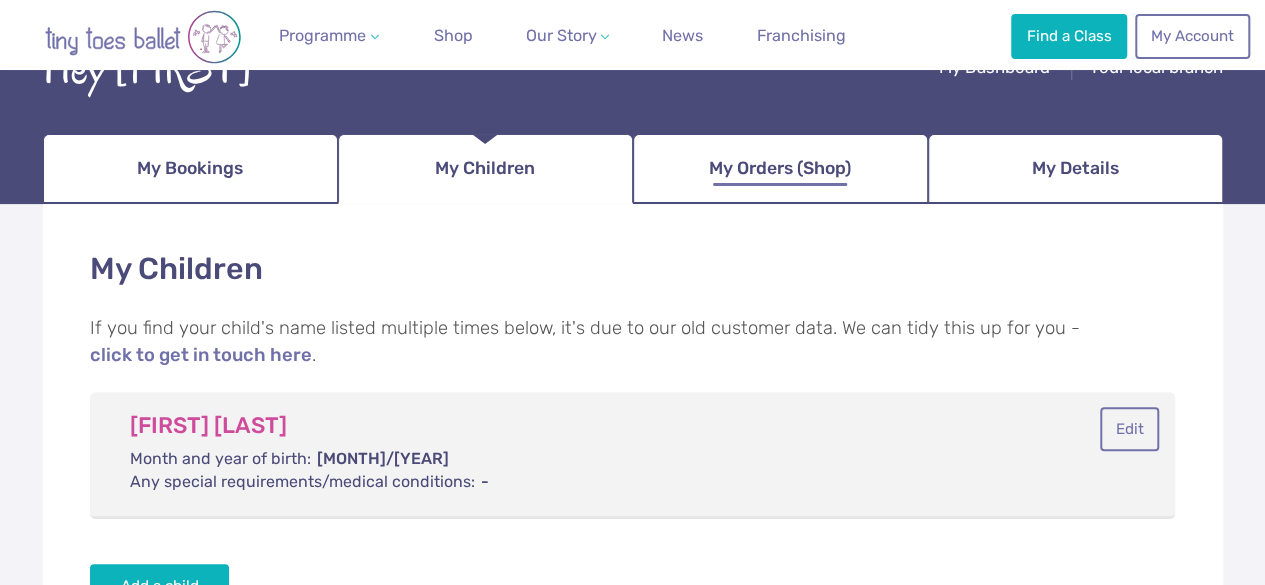 click on "My Orders (Shop)" at bounding box center [780, 169] 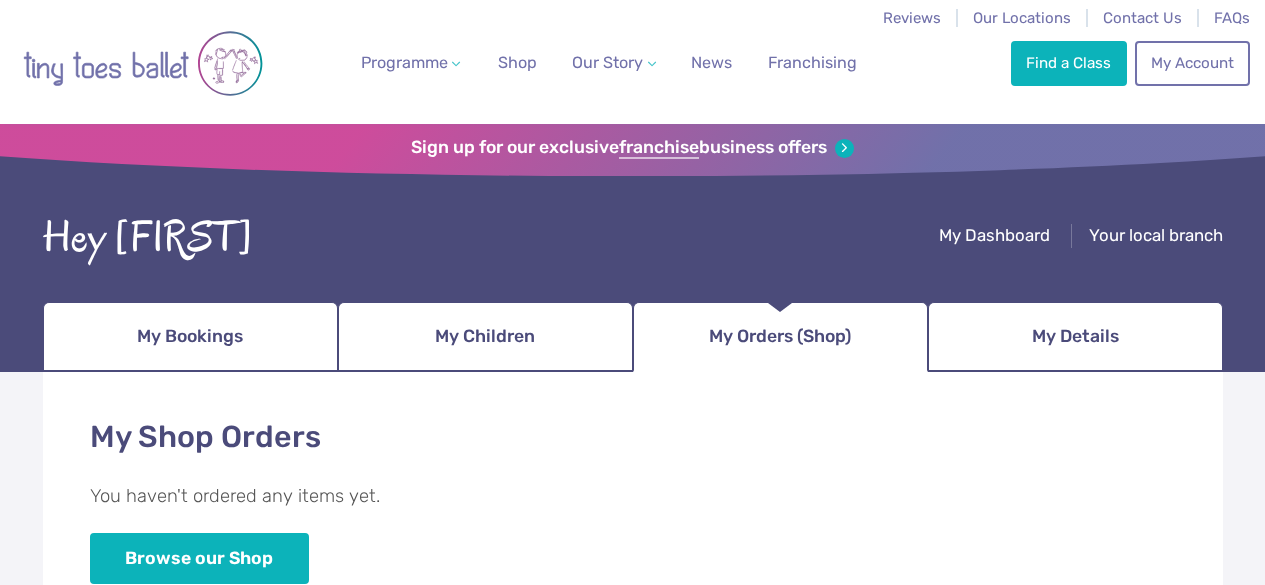scroll, scrollTop: 0, scrollLeft: 0, axis: both 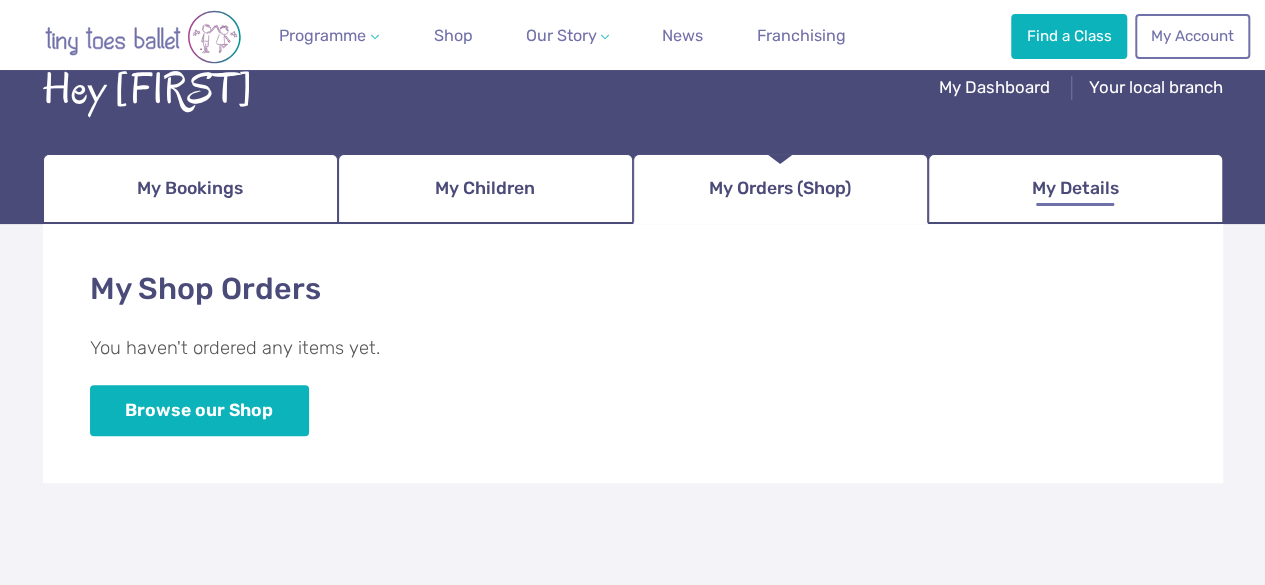 click on "My Details" at bounding box center (1075, 188) 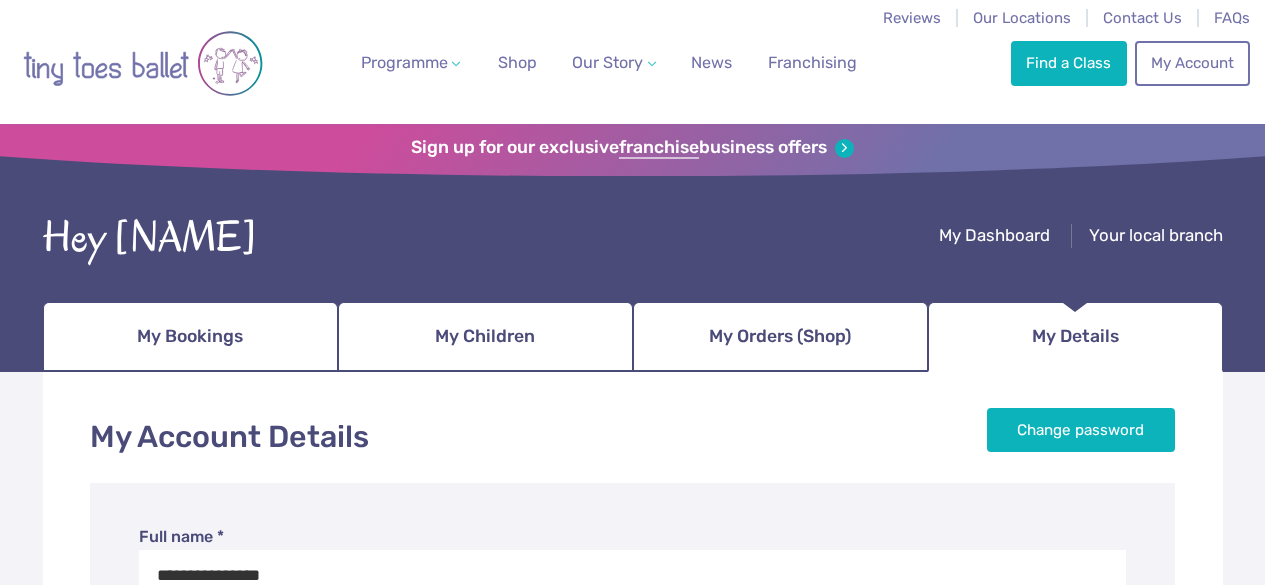 scroll, scrollTop: 0, scrollLeft: 0, axis: both 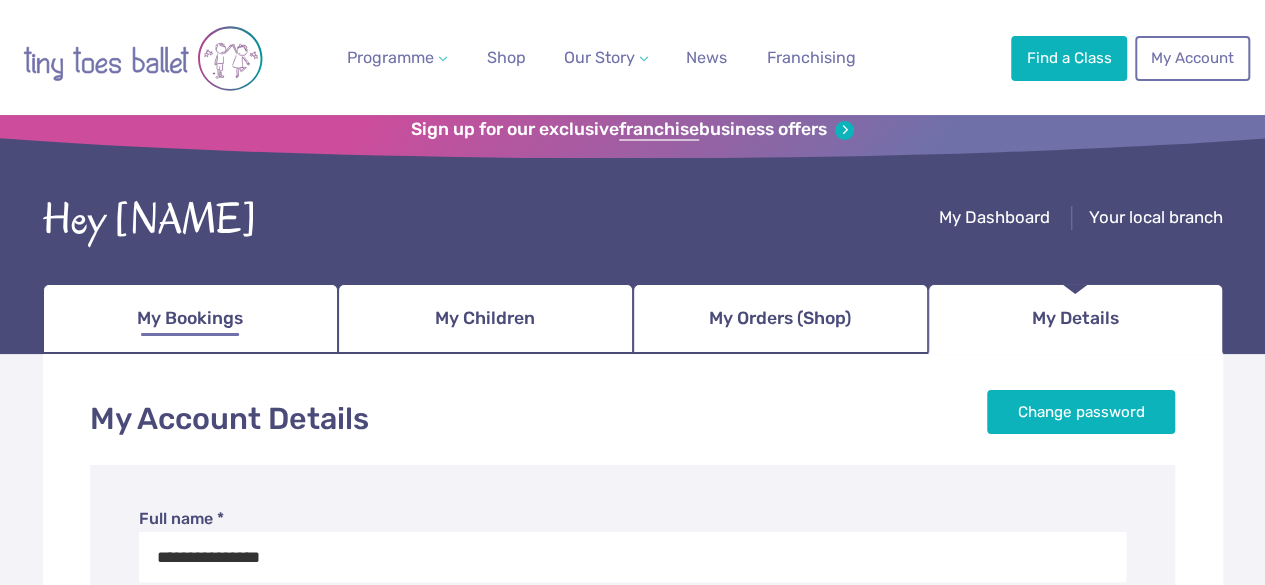 click on "My Bookings" at bounding box center (190, 318) 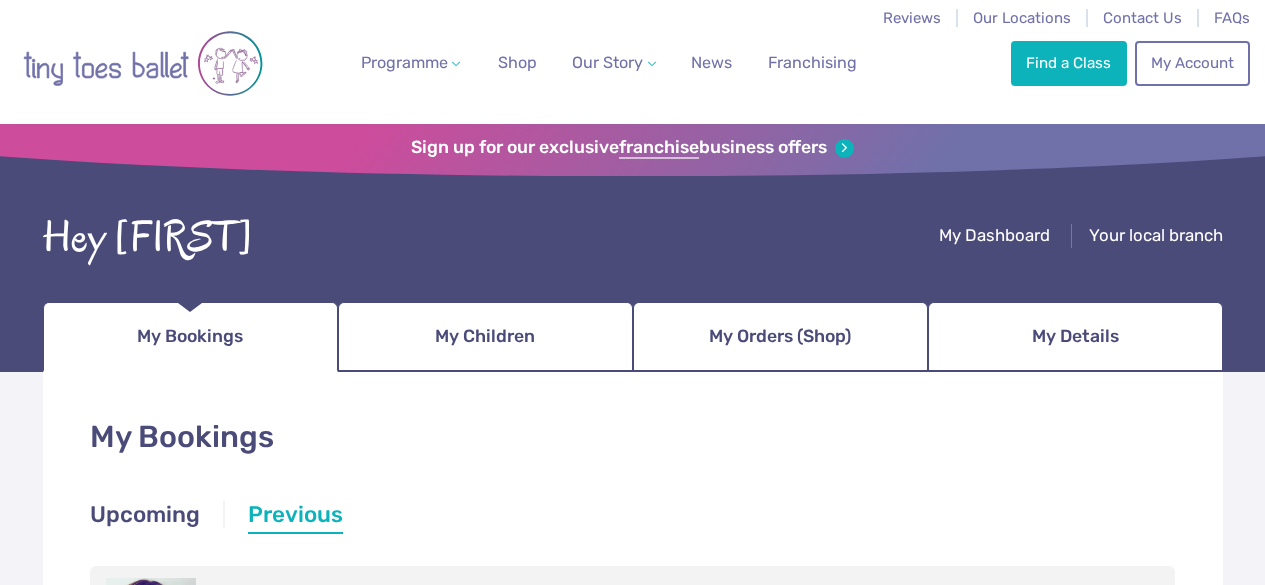 scroll, scrollTop: 0, scrollLeft: 0, axis: both 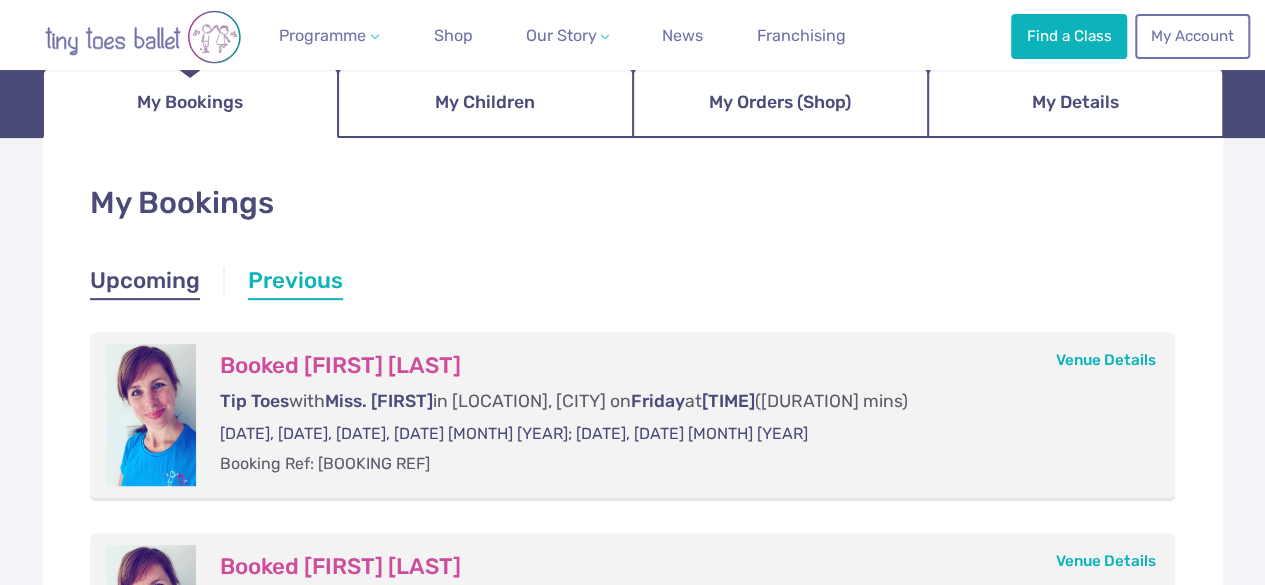 click on "Upcoming" at bounding box center (145, 283) 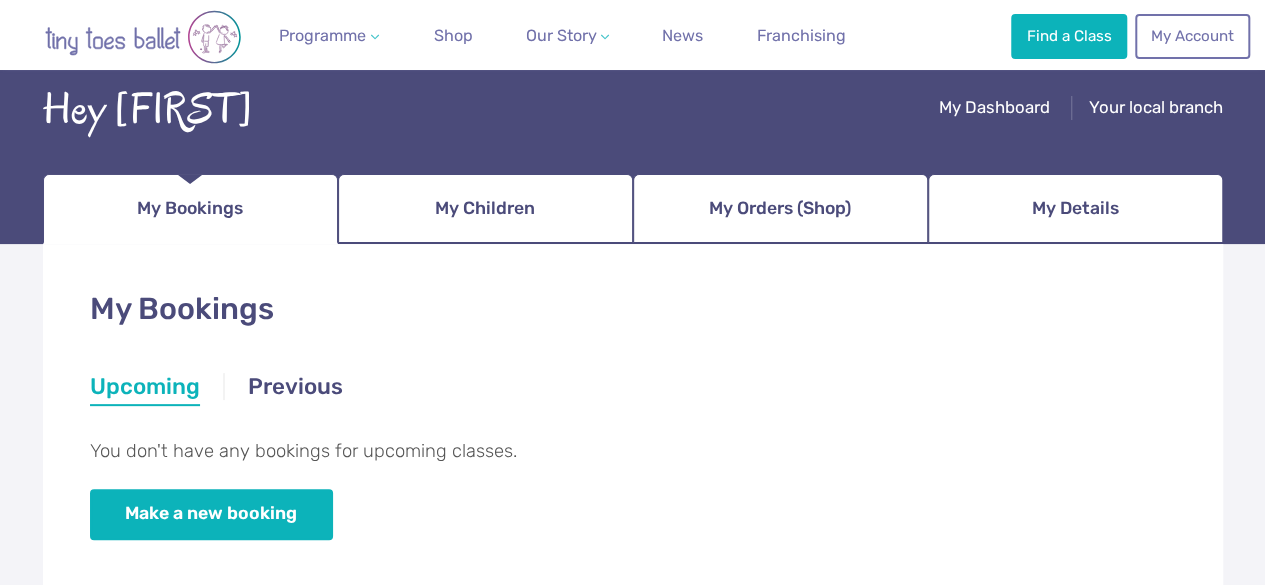 scroll, scrollTop: 134, scrollLeft: 0, axis: vertical 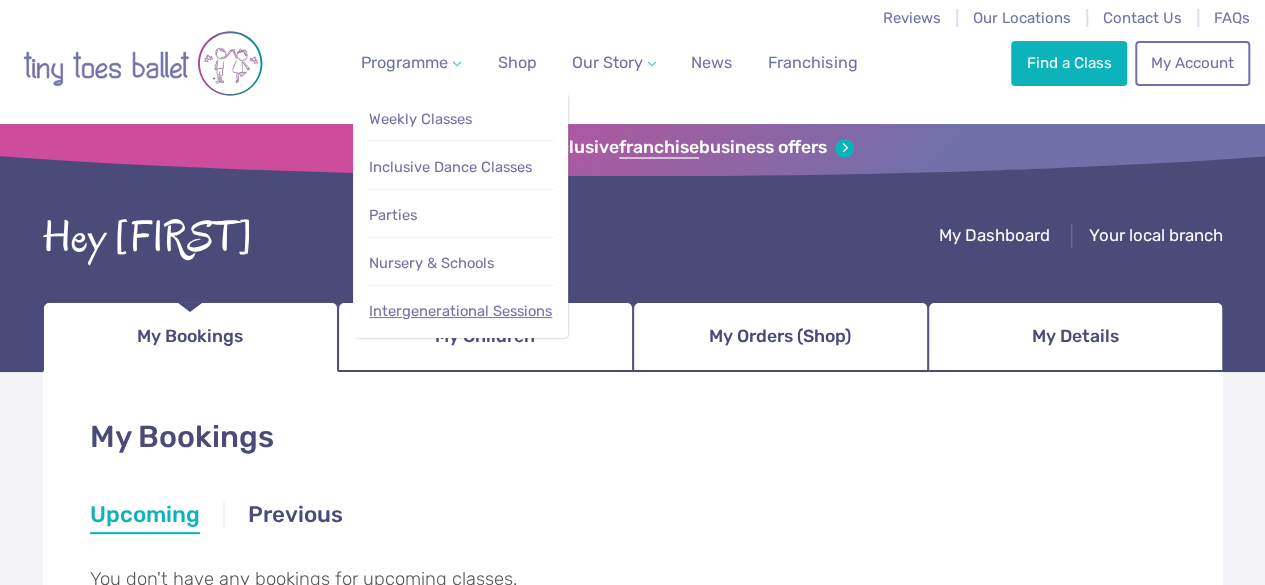 click on "Intergenerational Sessions" at bounding box center [460, 311] 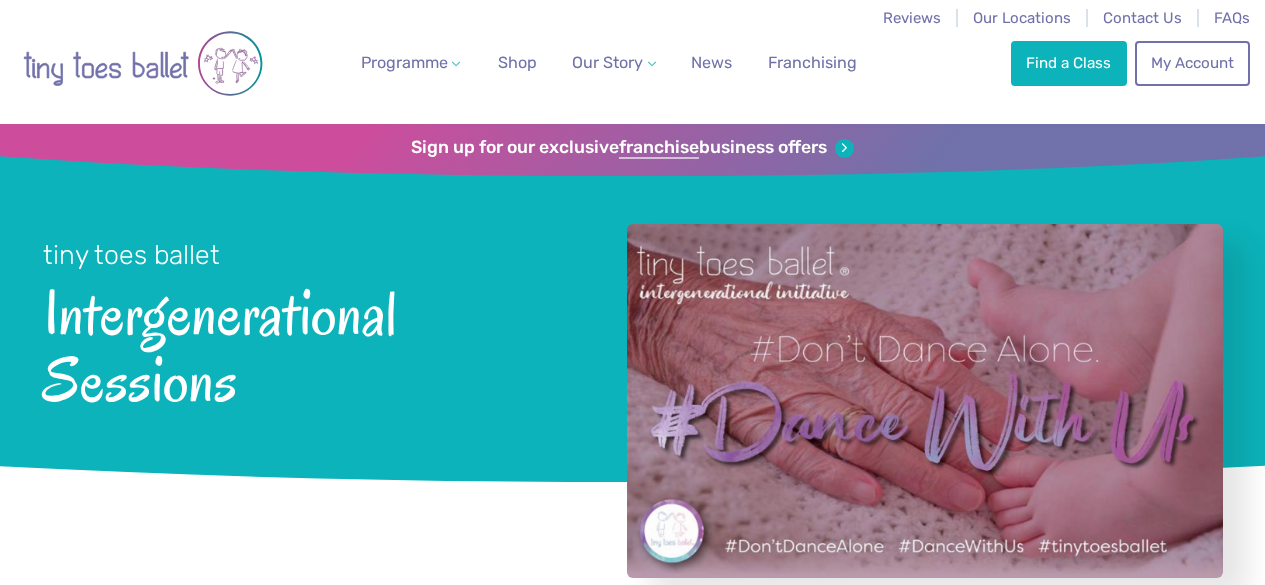 scroll, scrollTop: 0, scrollLeft: 0, axis: both 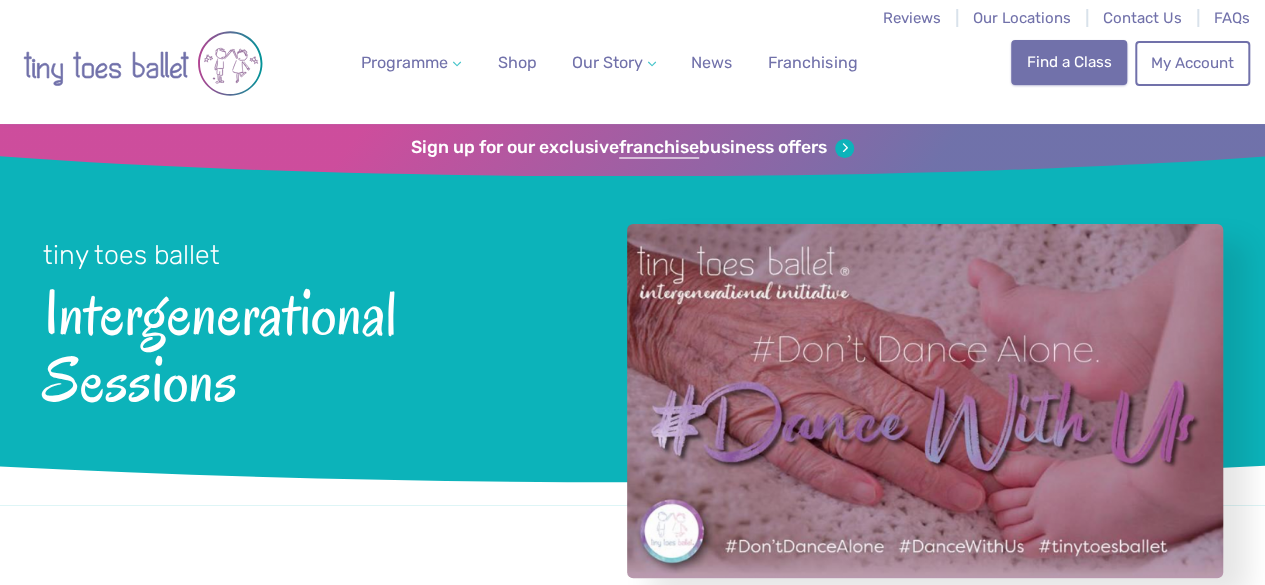 click on "Find a Class" at bounding box center (1069, 62) 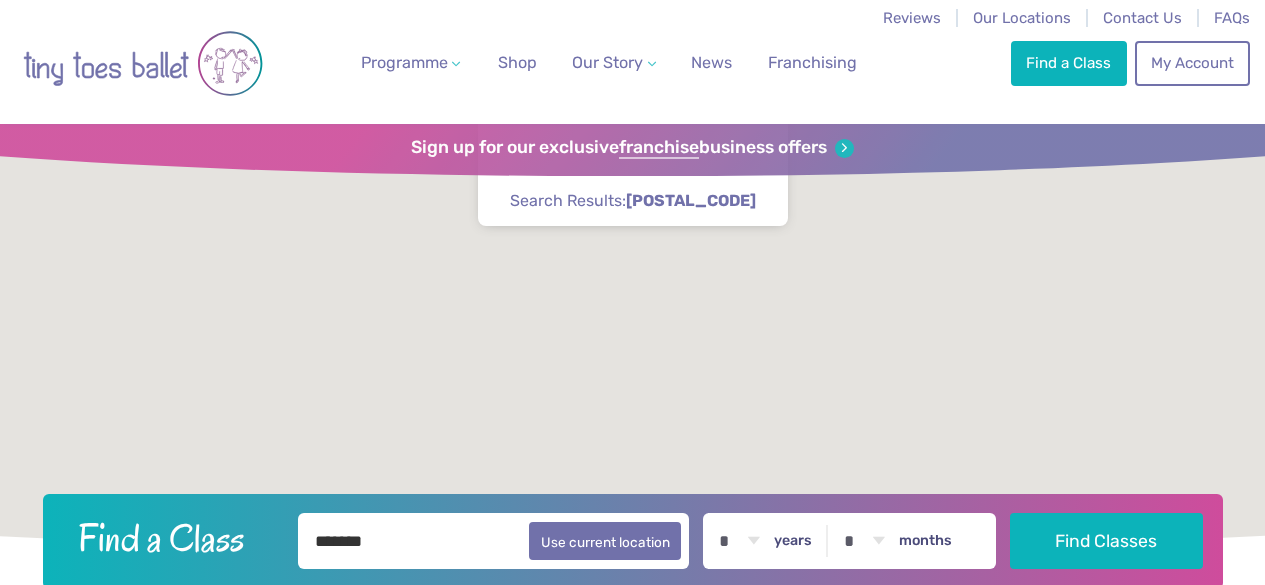scroll, scrollTop: 0, scrollLeft: 0, axis: both 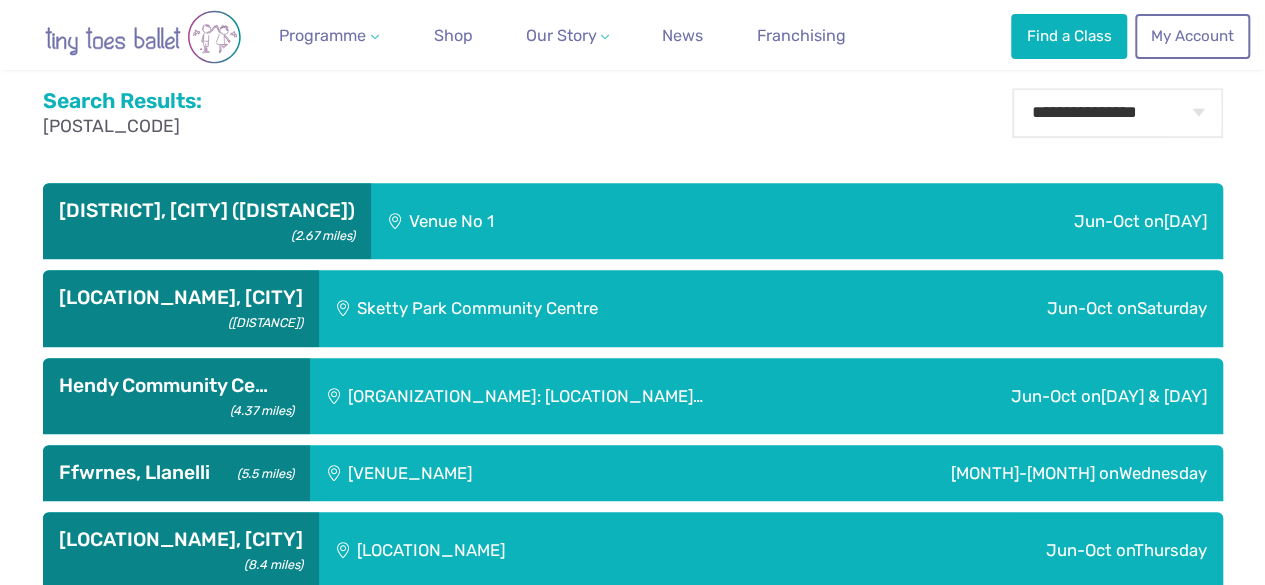 click on "[MONTH]-[MONTH] on [DAY] & Wednesdays" at bounding box center (991, 221) 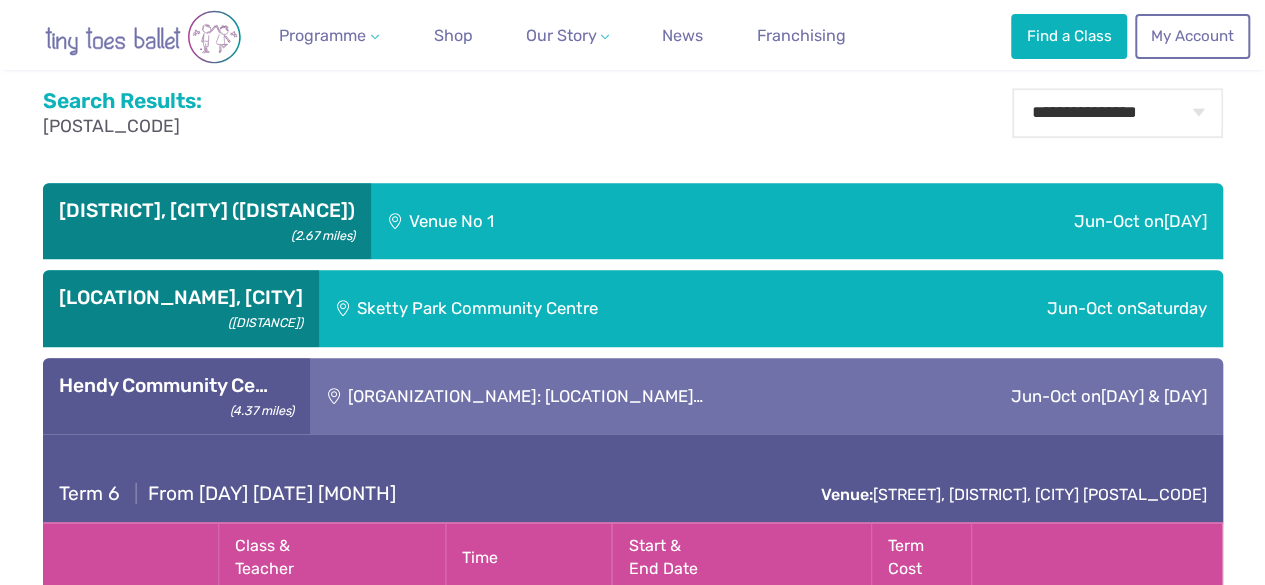 click on "[MONTH]-[MONTH] on [DAY] & Wednesdays" at bounding box center [1059, 396] 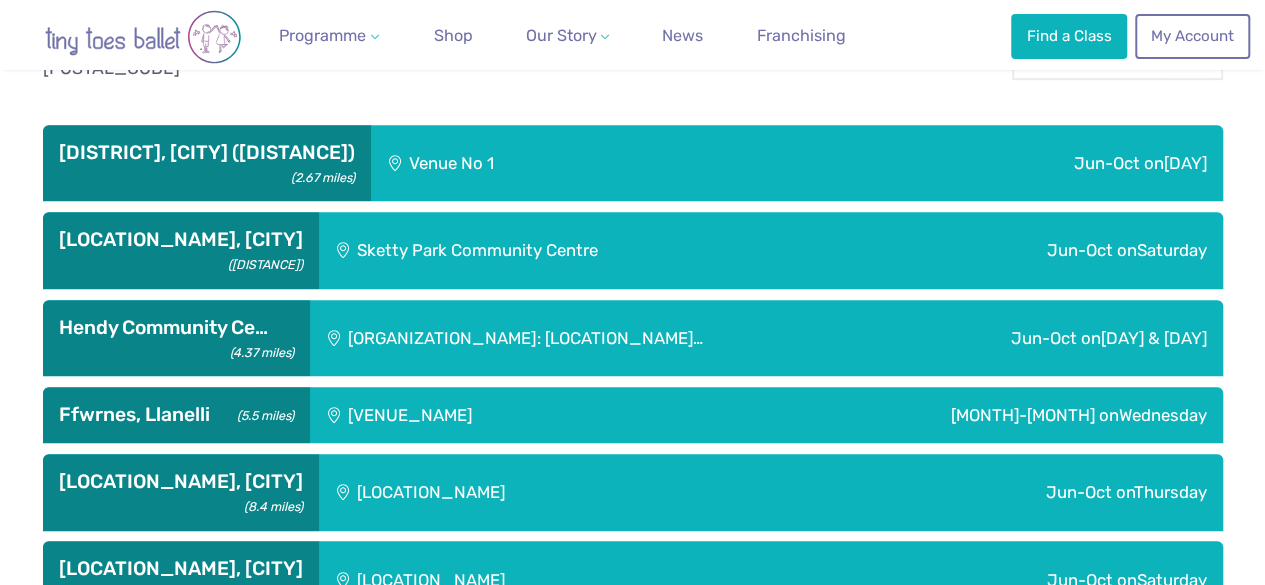 scroll, scrollTop: 618, scrollLeft: 0, axis: vertical 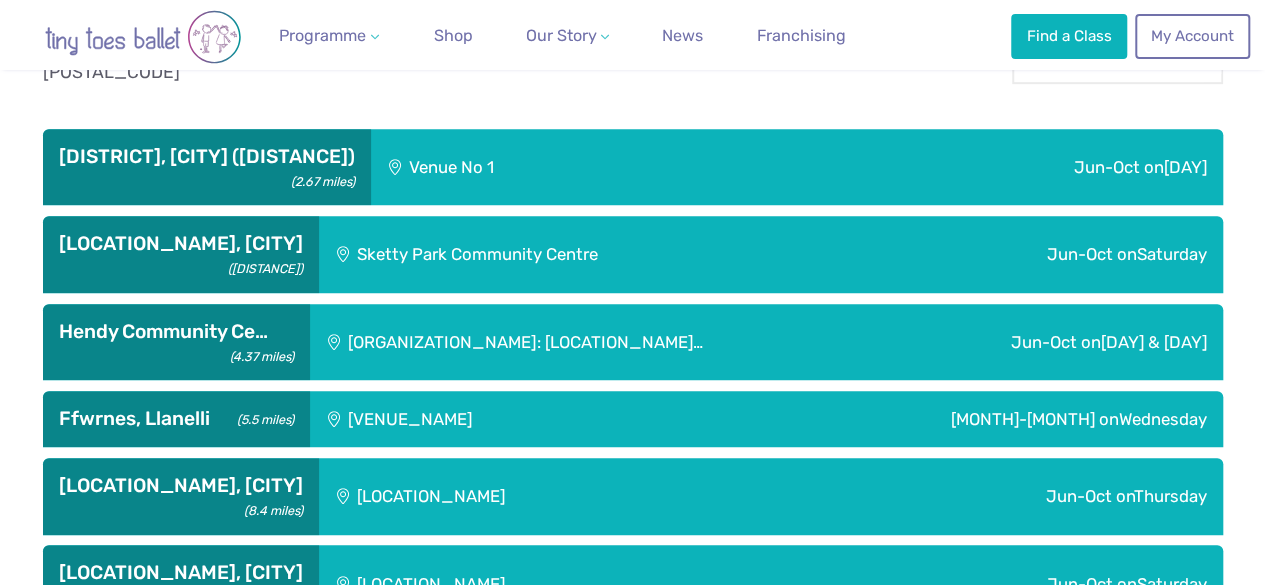 click on "Fforestfach, Swansea (2.67 miles) Venue No 1 Jun-Oct on  Friday
Term 6   |  From Friday 6th June
Venue:  995A Carmarthen Road, Fforestfach, SA5 4AE
Class &  Teacher
Time
Start &  End Date
Places  Left
Term  Cost
Twinkle Toes Miss. Eleanor
Friday   9:30am (40 mins)
4th Jul  - 11th Jul Friday   4th Jul - 11th Jul 9:30am (40 mins)
Places left:
4
£15.00
Book Now
Talent Toes Miss. Eleanor
Friday   10:15am (40 mins)
4th Jul  - 11th Jul Friday   4th Jul - 11th Jul 10:15am (40 mins)
Places left:
4
£15.00
Book Now
Twirlers & Spinners Miss. Eleanor
Friday   4:45pm (40 mins)
4th Jul  - 11th Jul Friday   4th Jul - 11th Jul 4:45pm (40 mins)
Places left:
3
£15.00
Book Now" at bounding box center [633, 409] 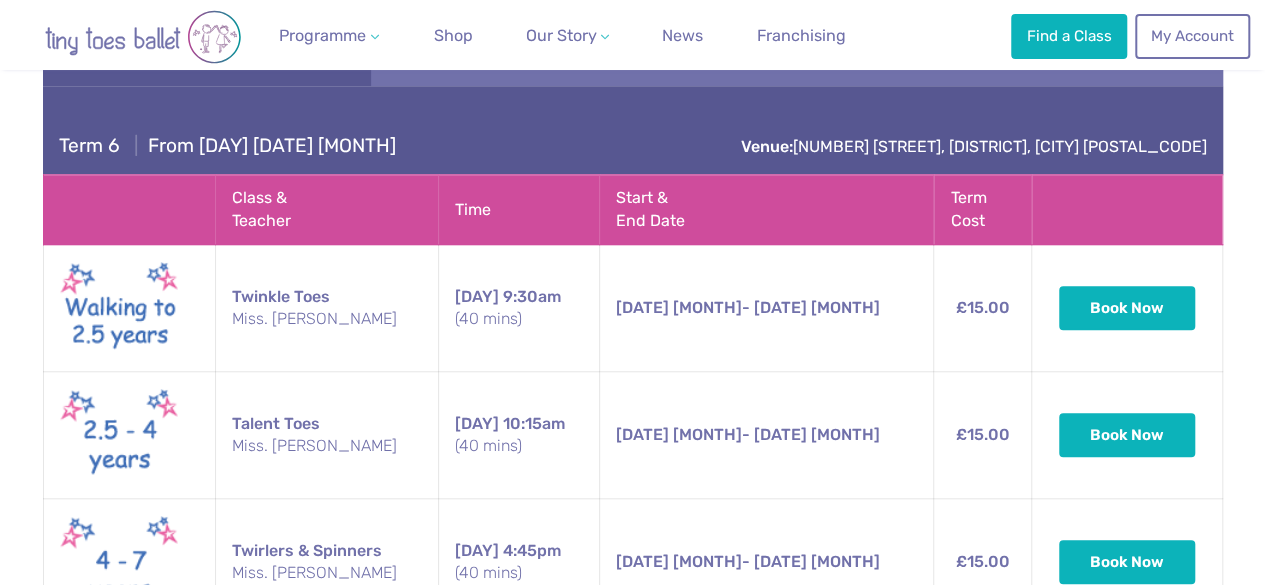 scroll, scrollTop: 726, scrollLeft: 0, axis: vertical 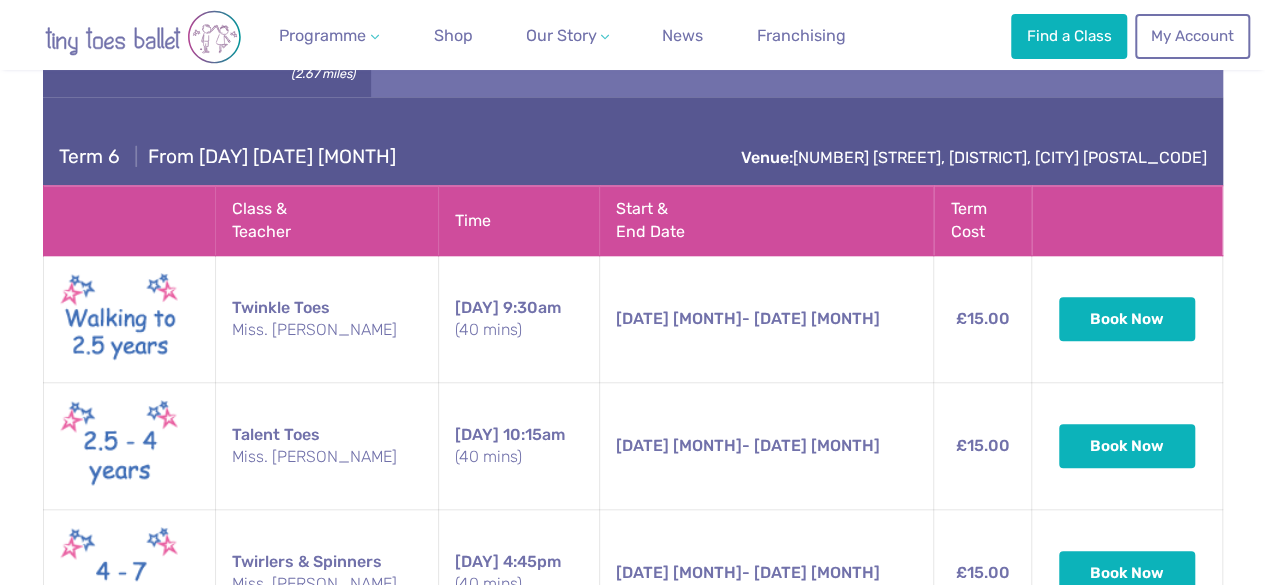 click on "Jun-Oct on  Friday" at bounding box center (991, 59) 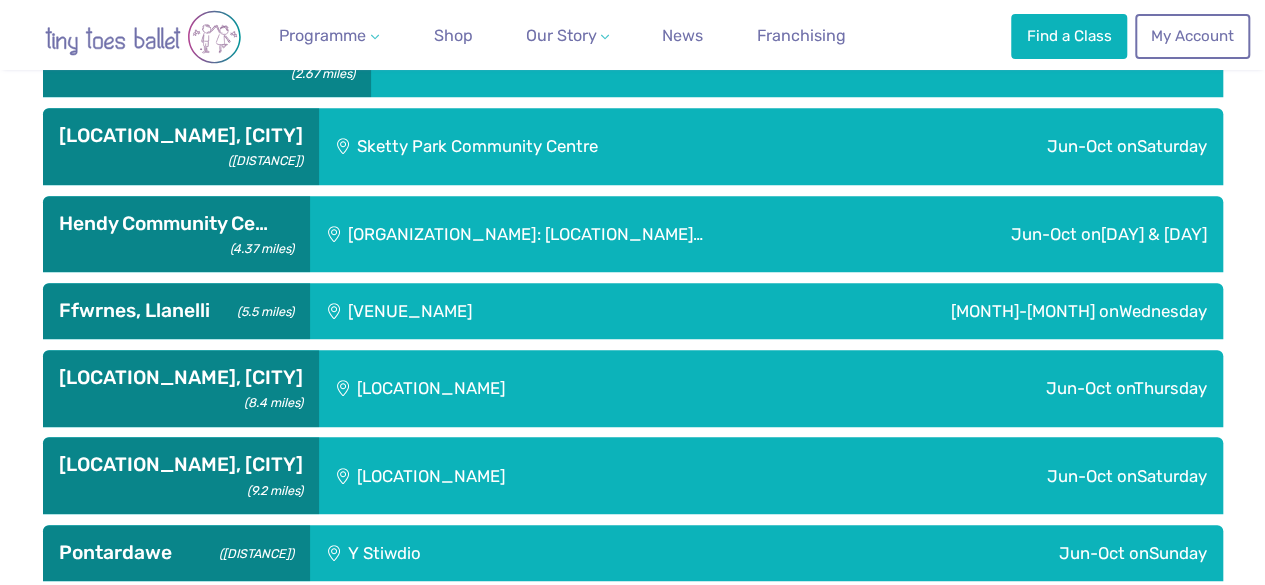click on "[VENUE]: [CITY] Community…" at bounding box center [566, 59] 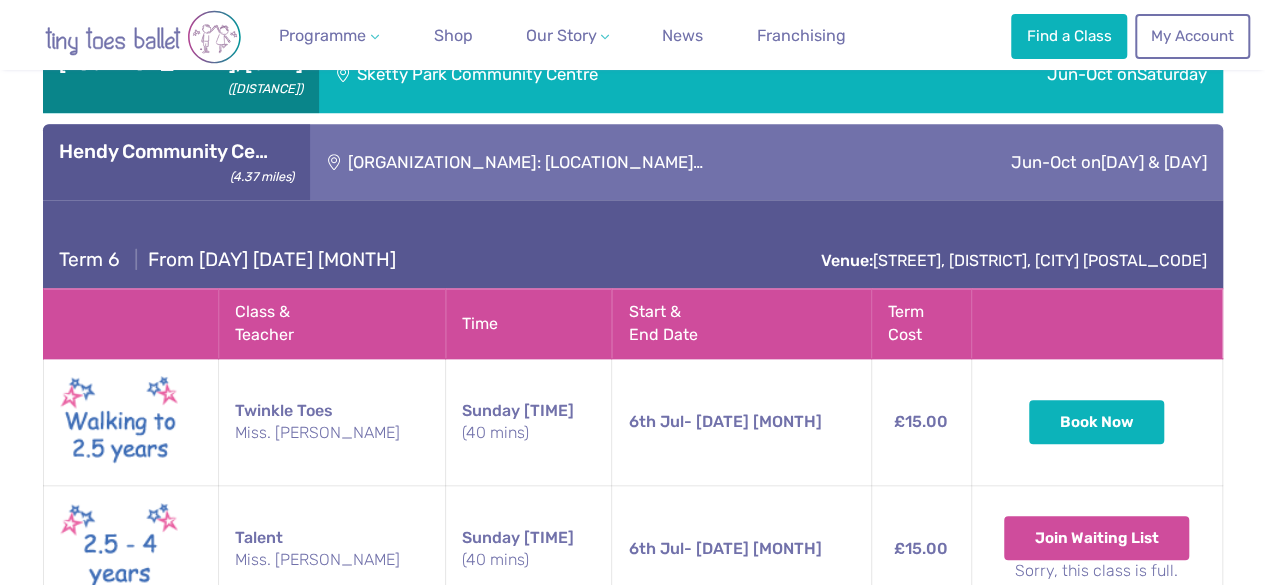 scroll, scrollTop: 807, scrollLeft: 0, axis: vertical 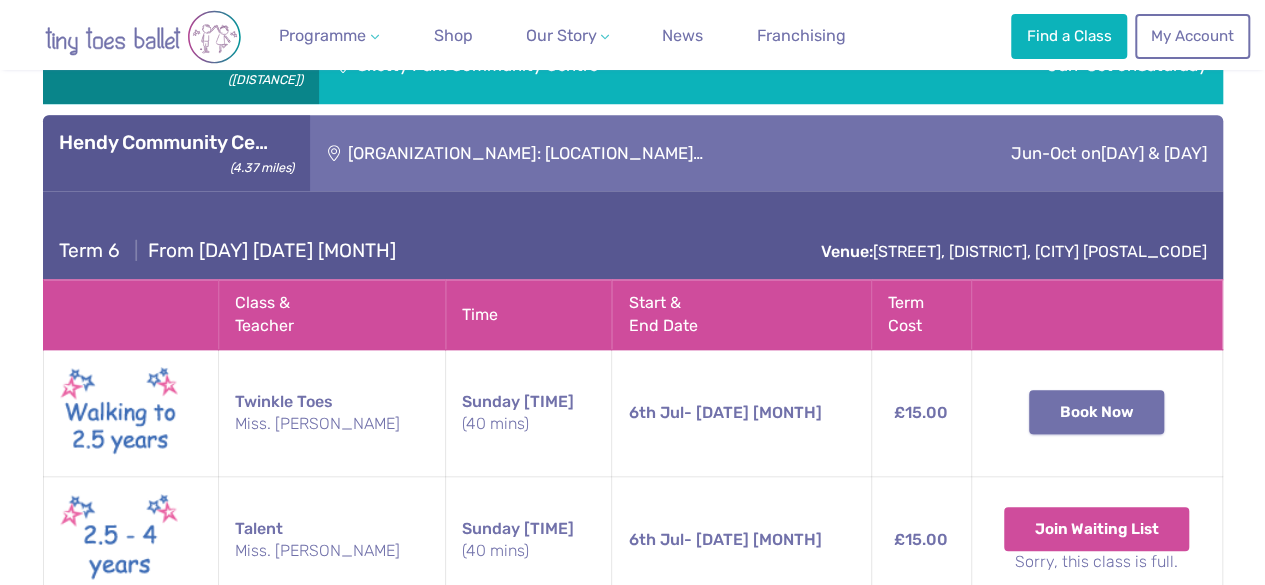 click on "Book Now" at bounding box center (0, 0) 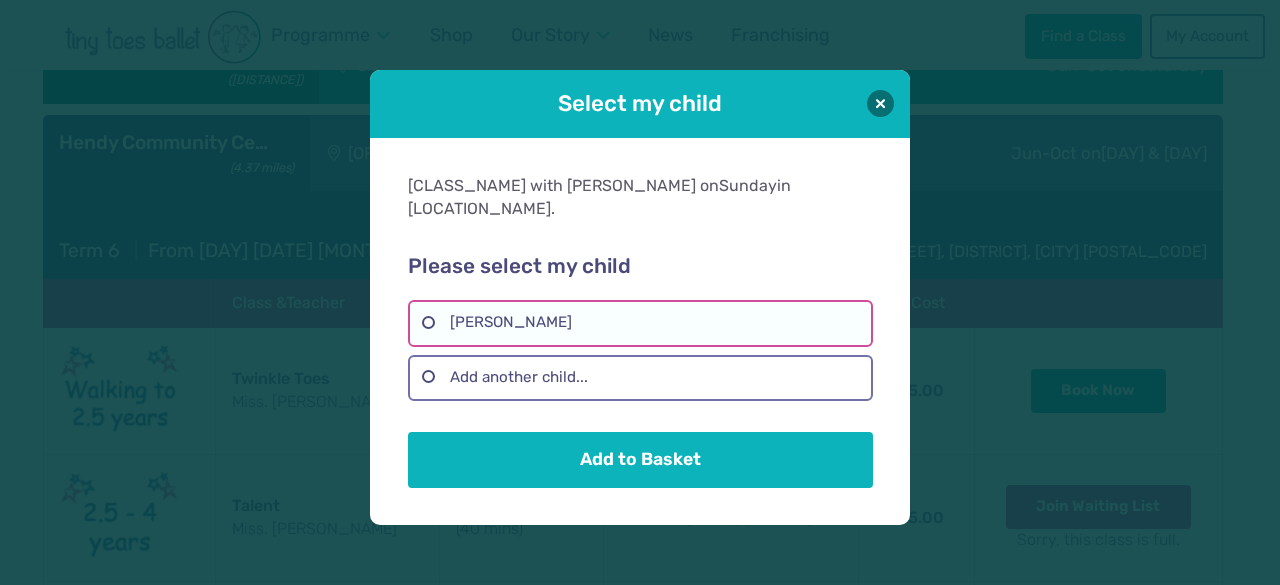 click on "[FIRST] [LAST]" at bounding box center (640, 323) 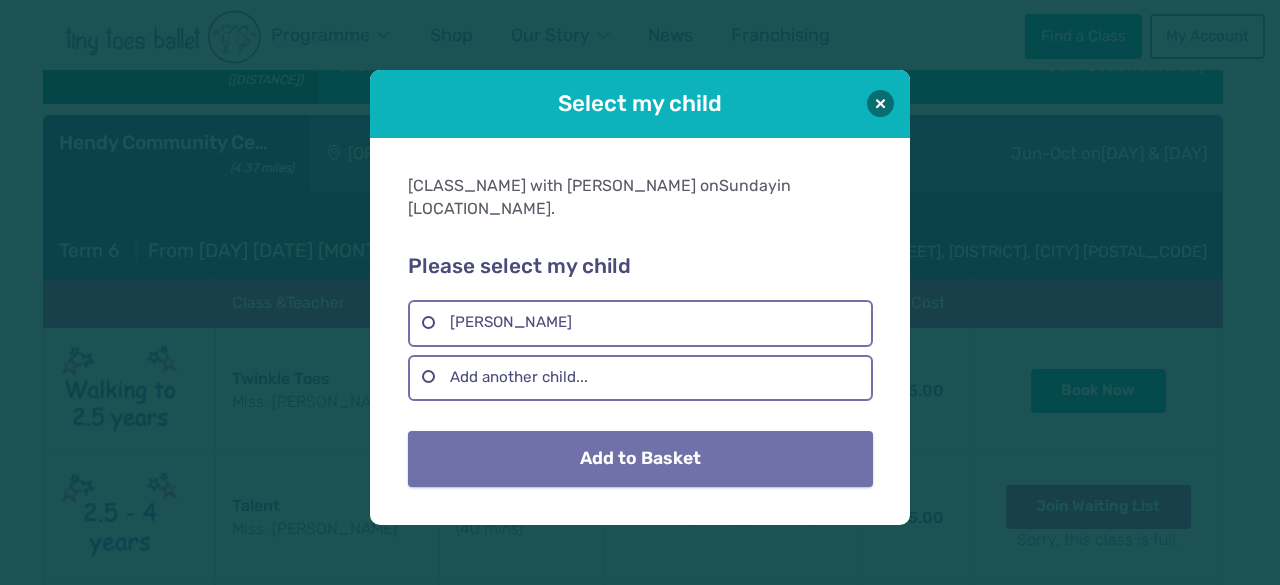 click on "Add to Basket" at bounding box center (640, 459) 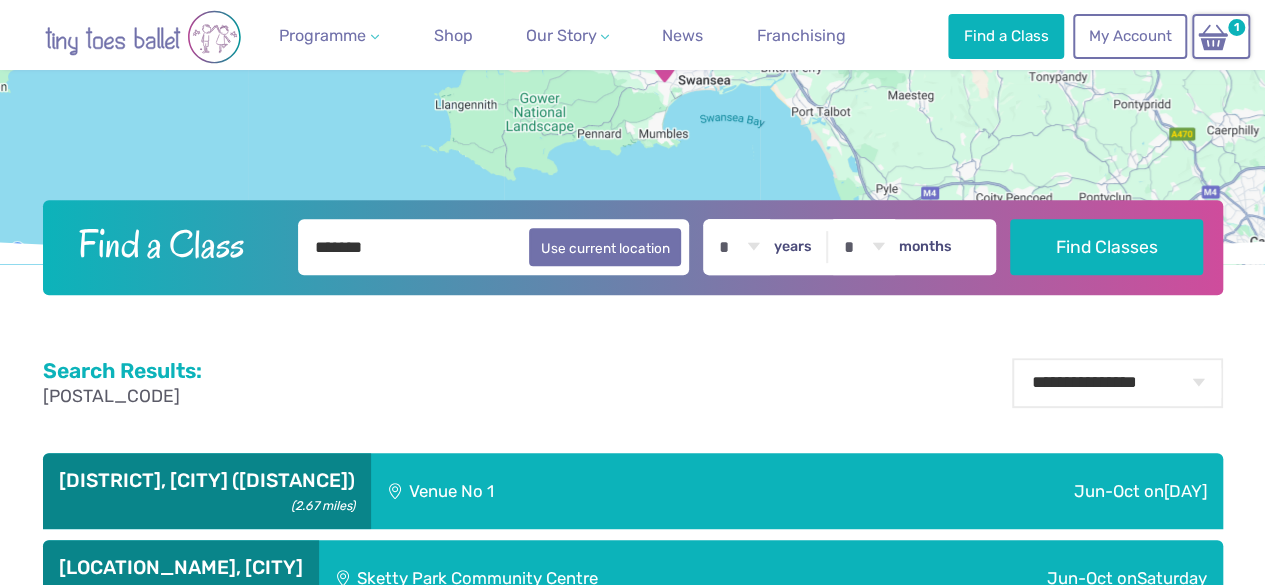 scroll, scrollTop: 270, scrollLeft: 0, axis: vertical 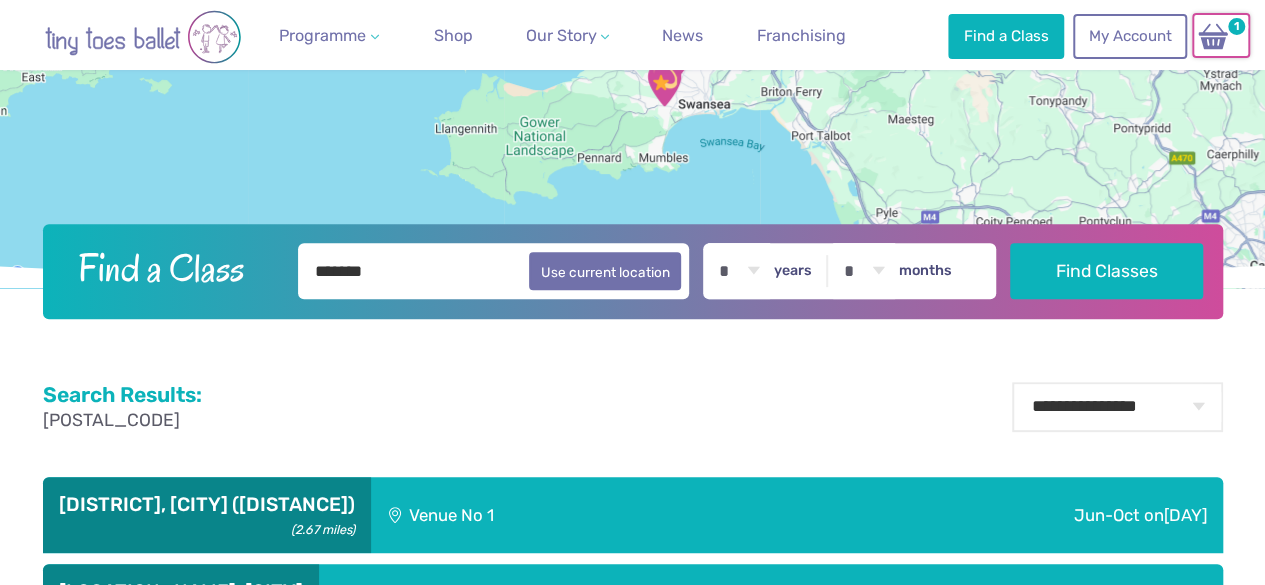 click at bounding box center (1213, 36) 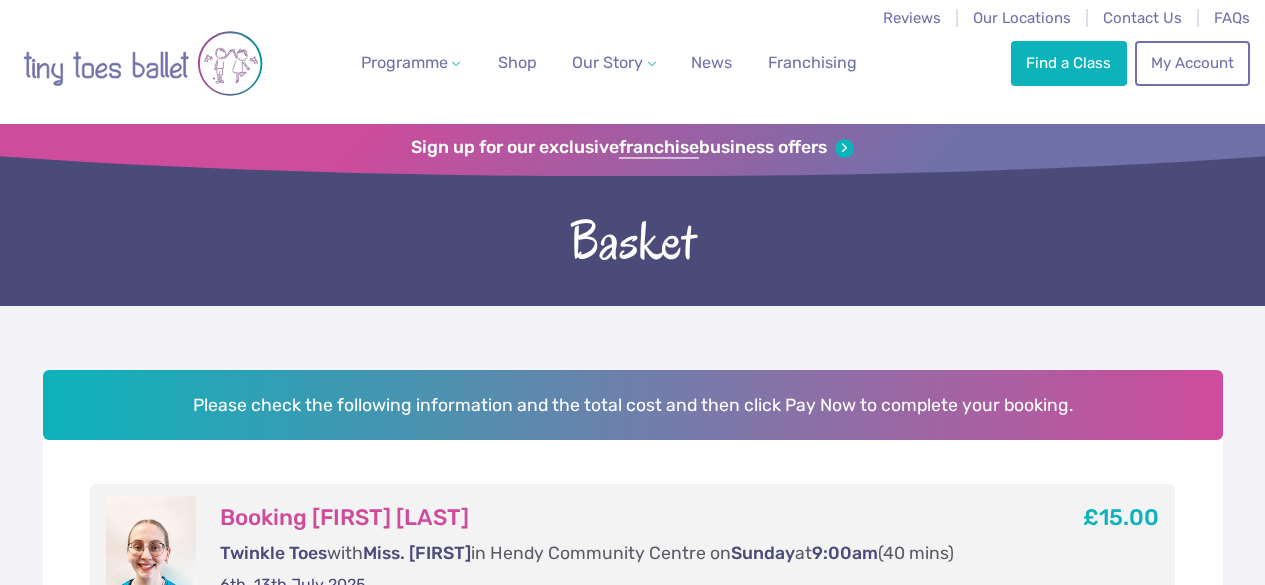 scroll, scrollTop: 0, scrollLeft: 0, axis: both 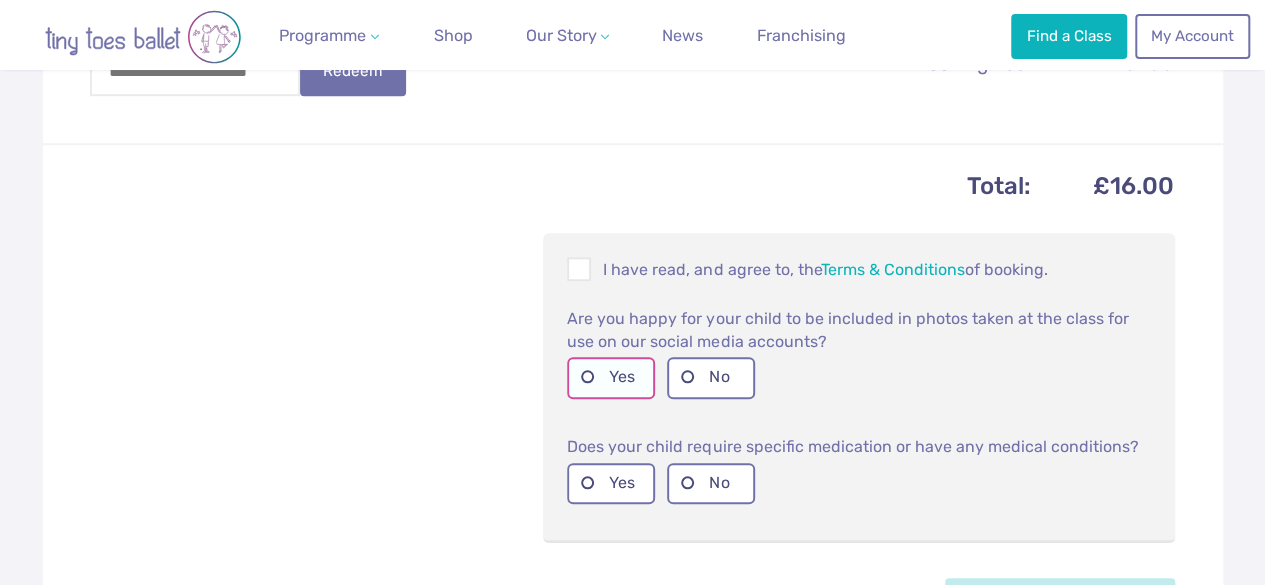 click on "Yes" at bounding box center [611, 377] 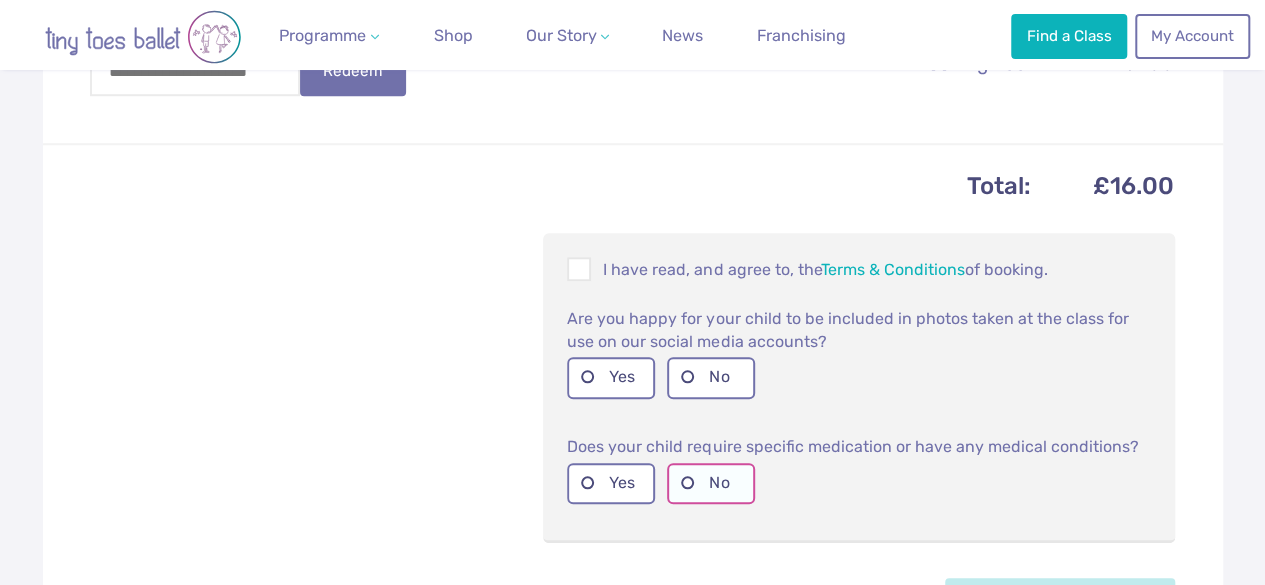 click on "No" at bounding box center [711, 483] 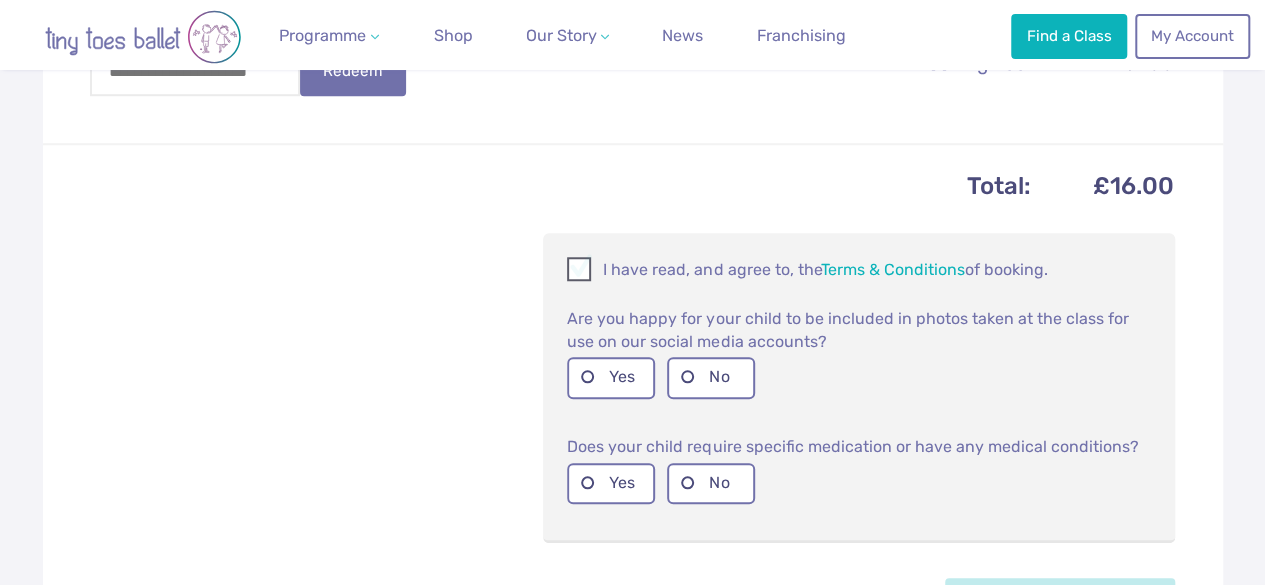 click at bounding box center [580, 272] 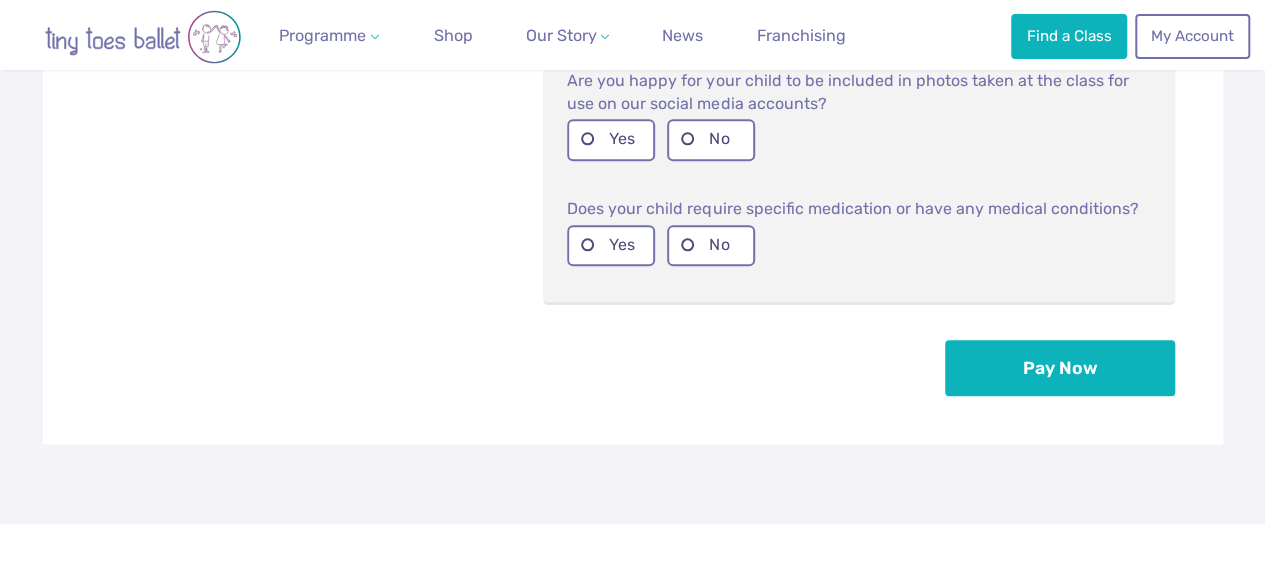 scroll, scrollTop: 991, scrollLeft: 0, axis: vertical 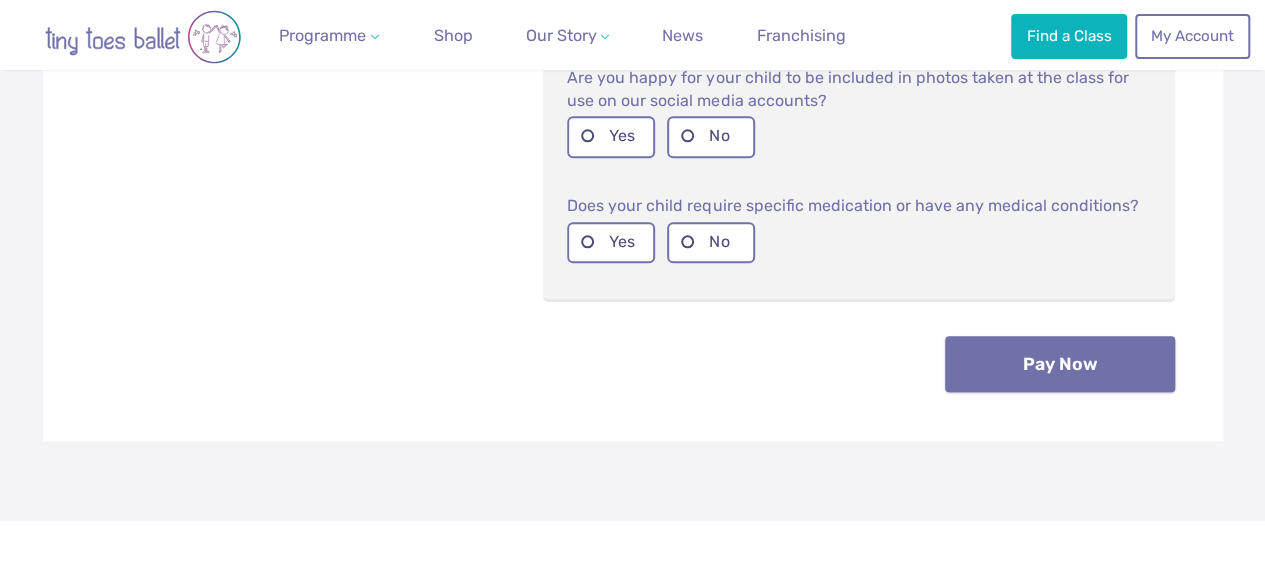 click on "Pay Now" at bounding box center [1060, 364] 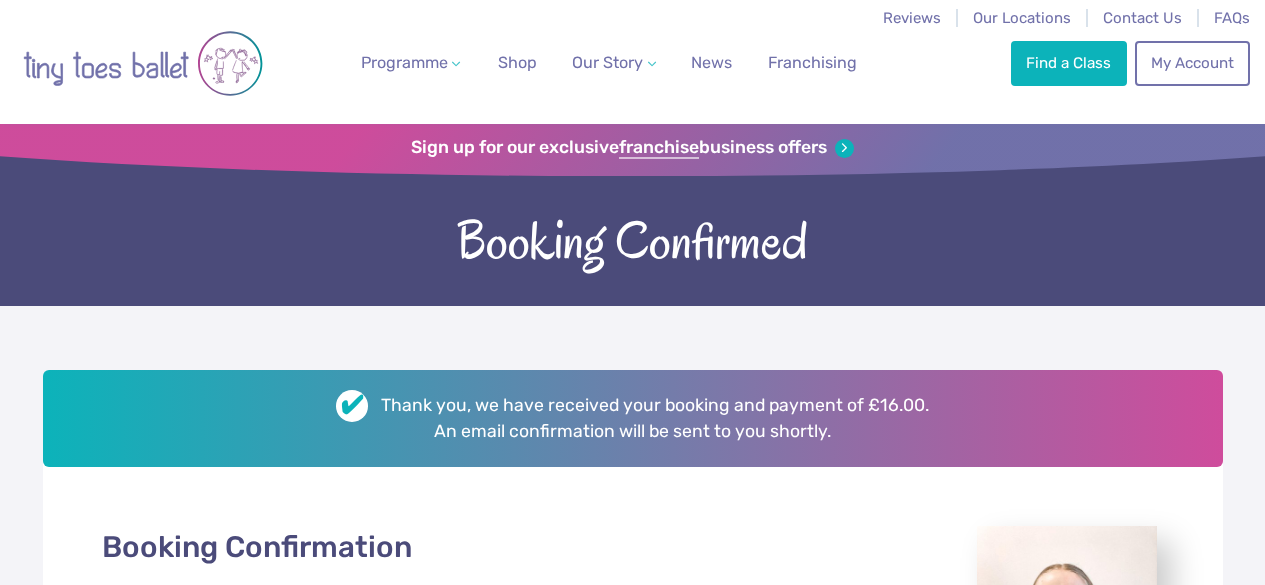 scroll, scrollTop: 0, scrollLeft: 0, axis: both 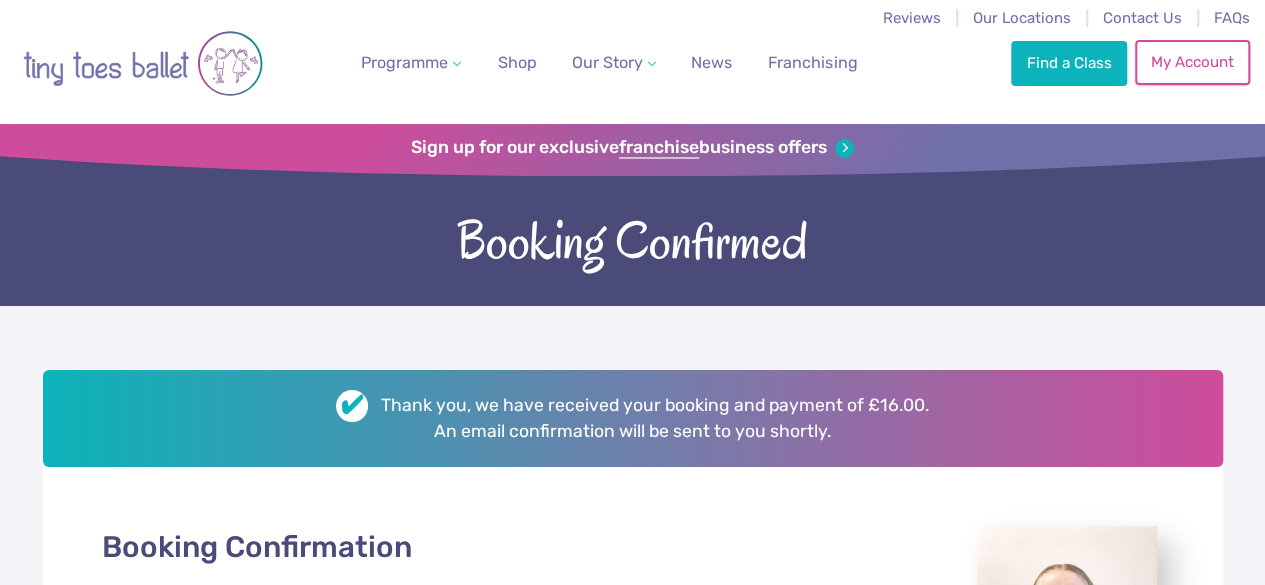 click on "My Account" at bounding box center [1192, 62] 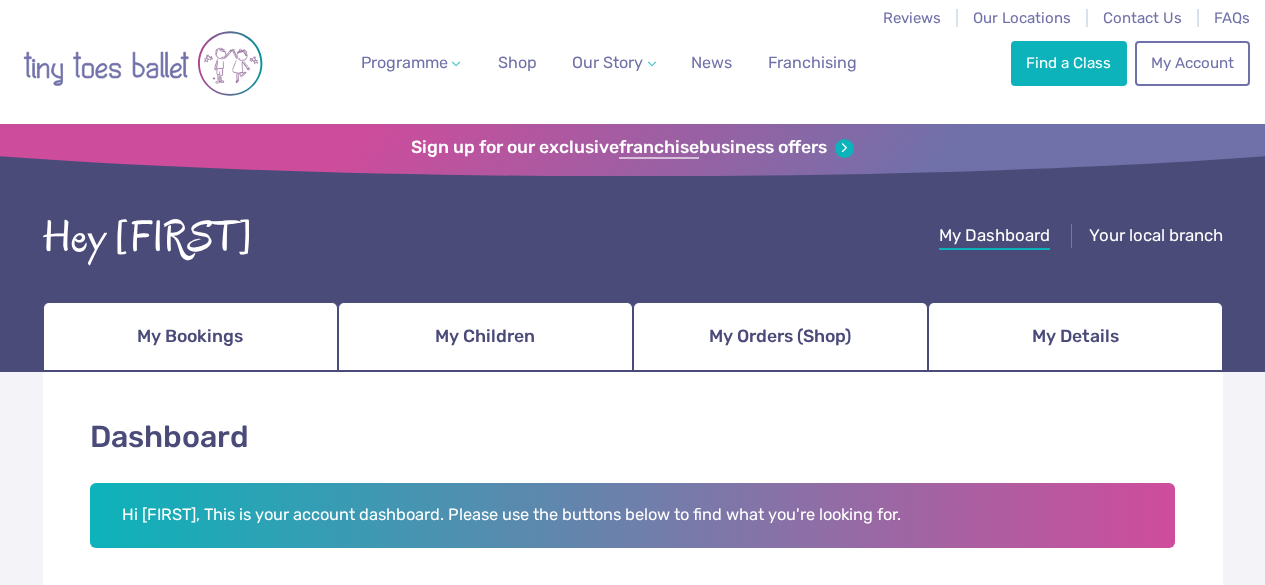 scroll, scrollTop: 0, scrollLeft: 0, axis: both 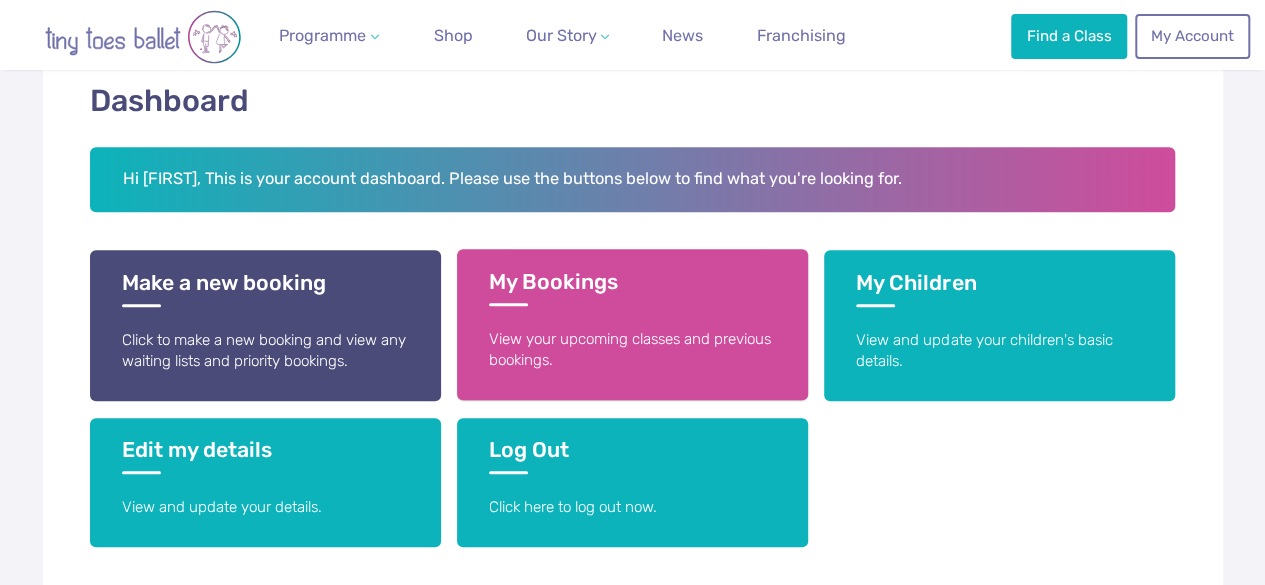 click on "My Bookings" at bounding box center [632, 287] 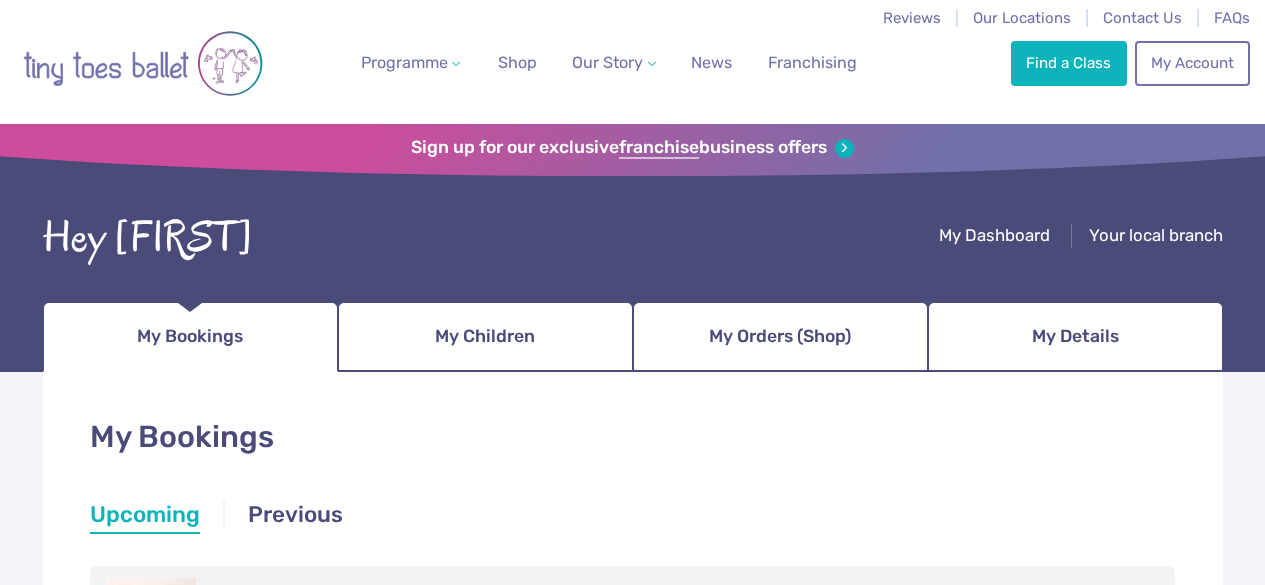 scroll, scrollTop: 0, scrollLeft: 0, axis: both 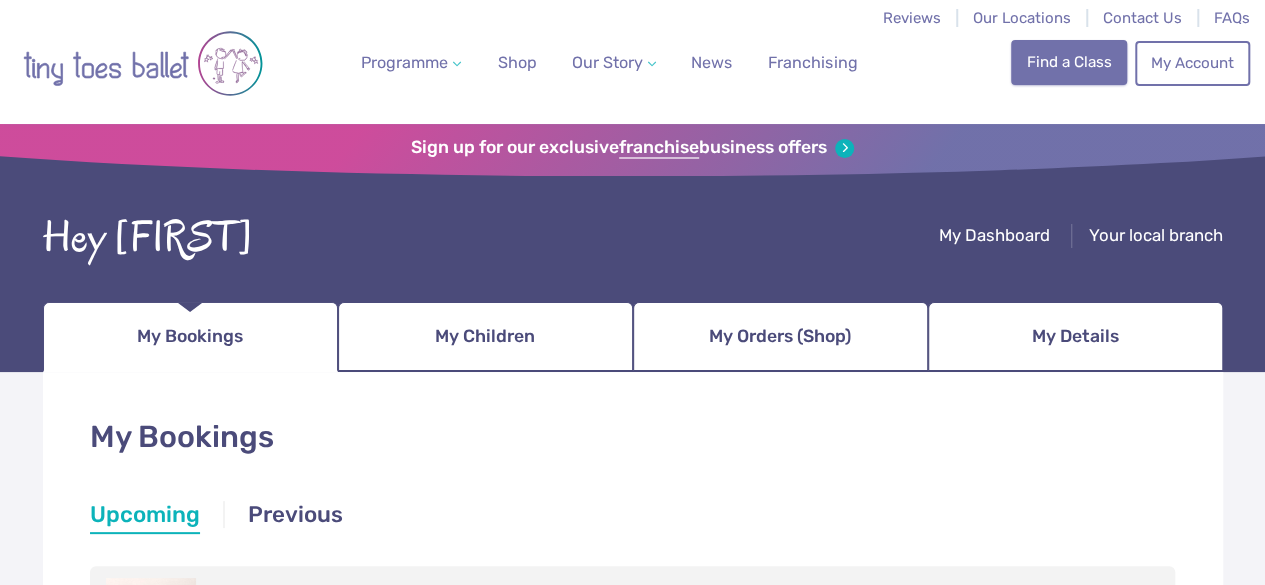 click on "Find a Class" at bounding box center (1069, 62) 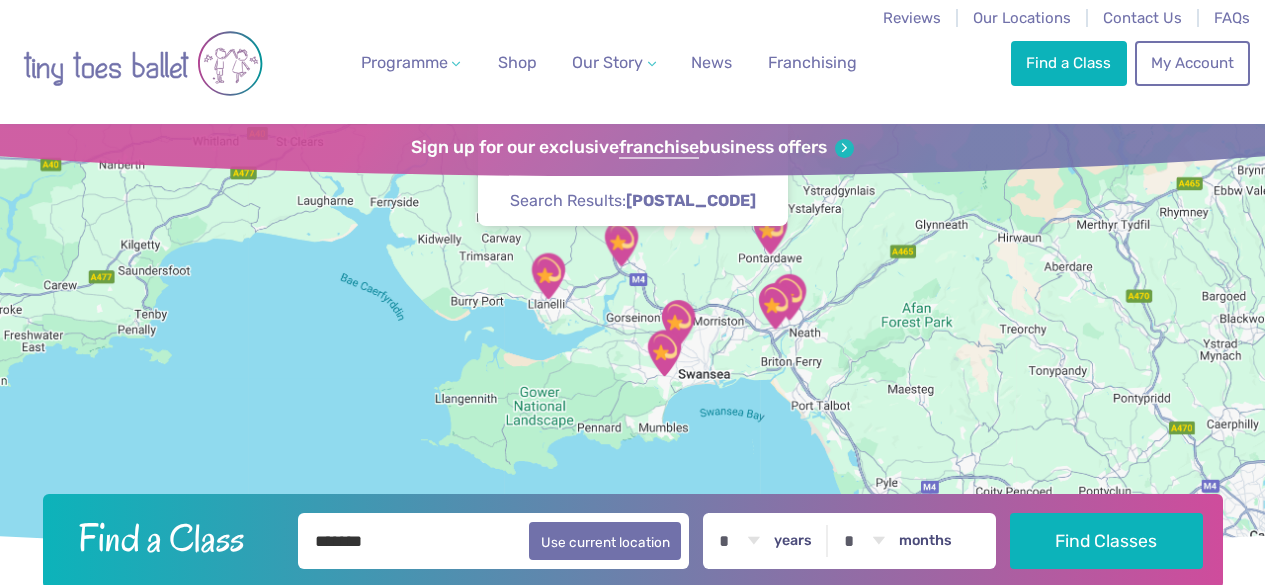 scroll, scrollTop: 0, scrollLeft: 0, axis: both 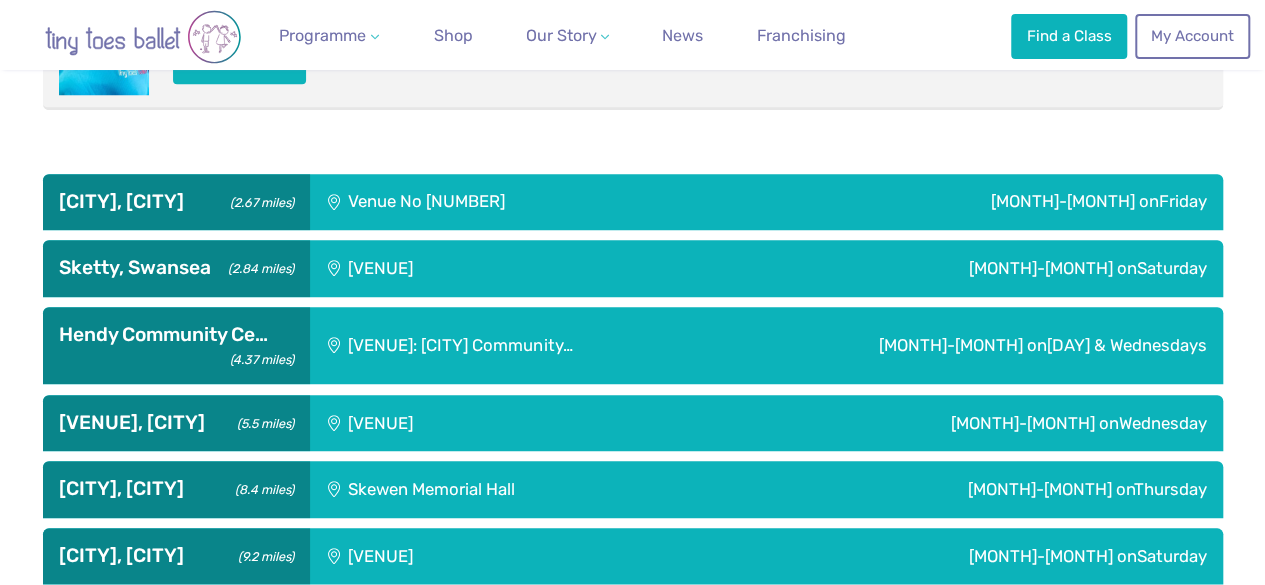 click on "[MONTH]-[MONTH] on [DAY] & Wednesdays" at bounding box center (976, 202) 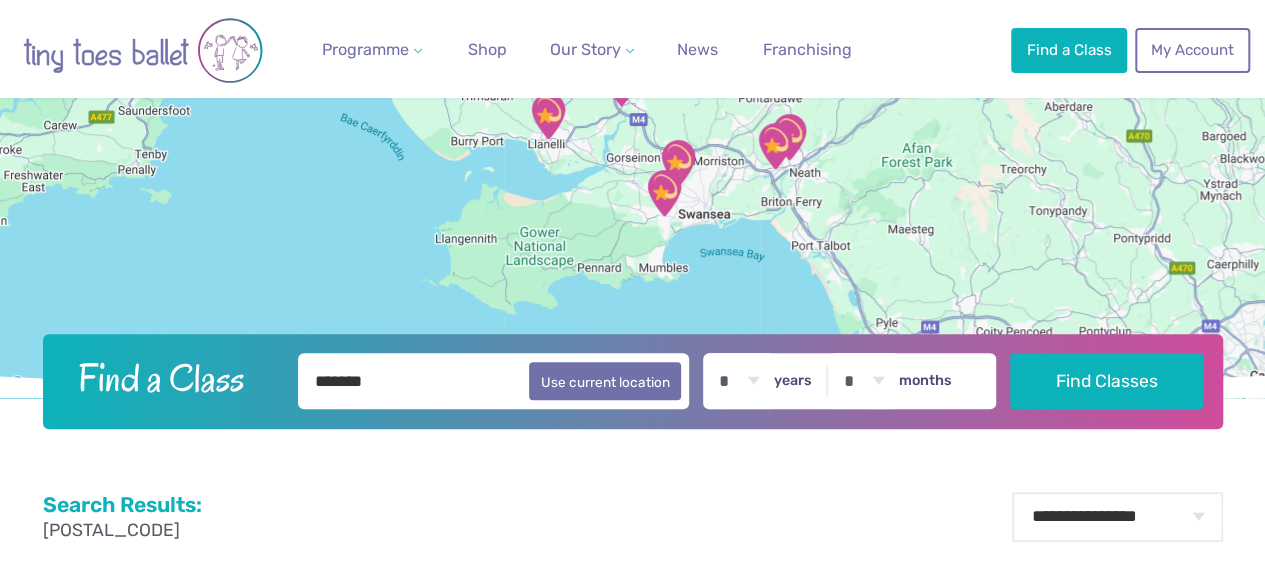 scroll, scrollTop: 0, scrollLeft: 0, axis: both 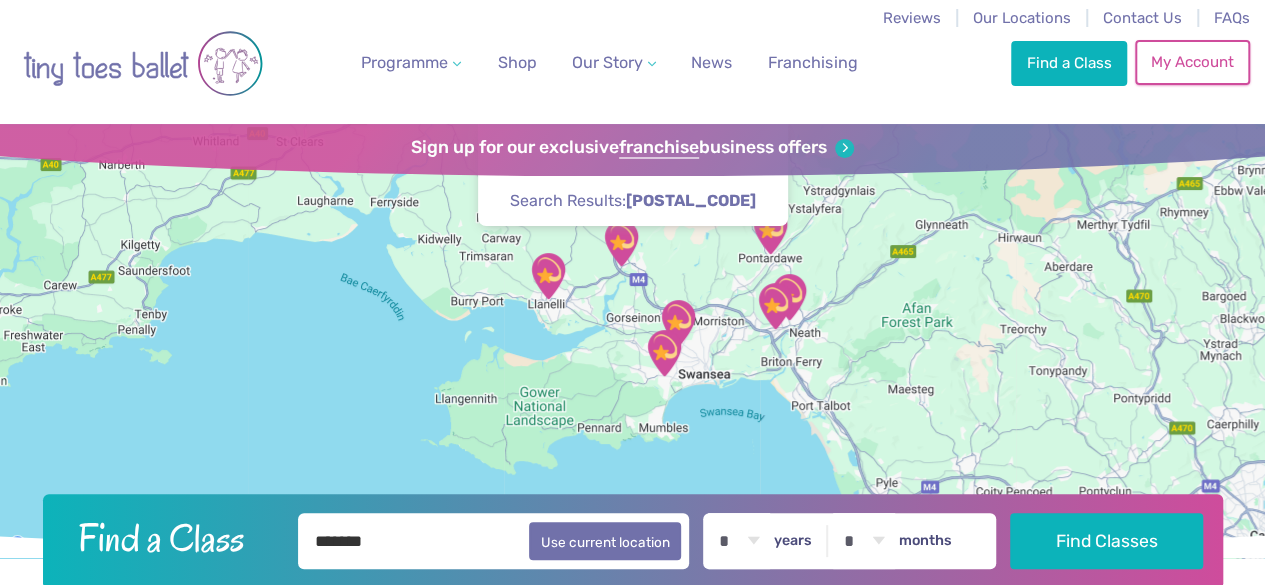 click on "My Account" at bounding box center (1192, 62) 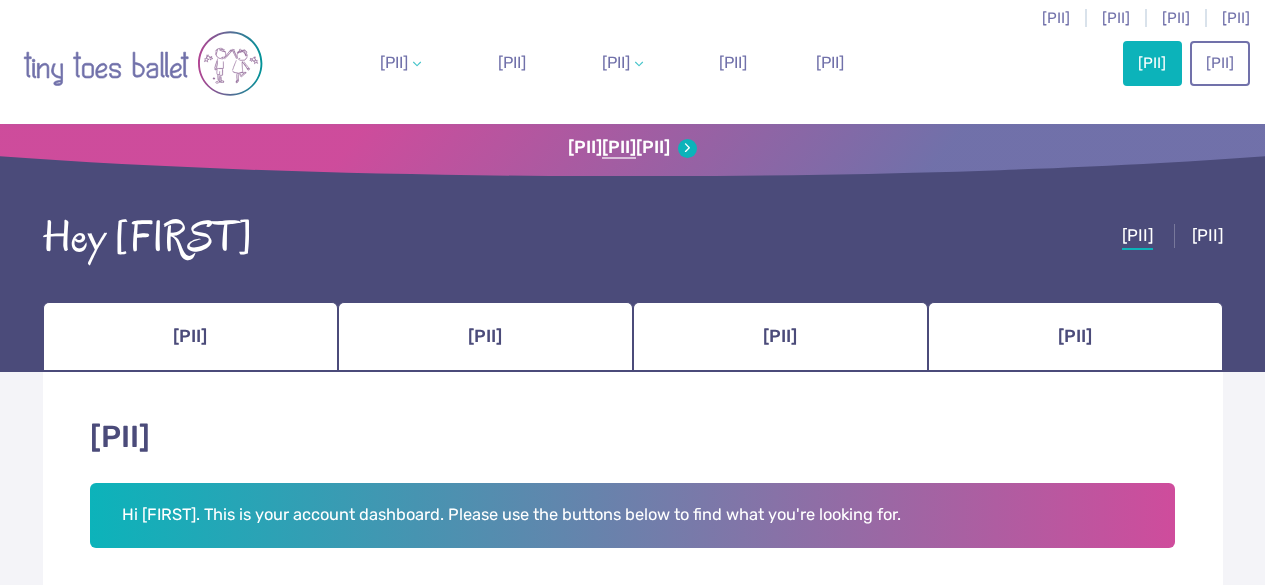 scroll, scrollTop: 0, scrollLeft: 0, axis: both 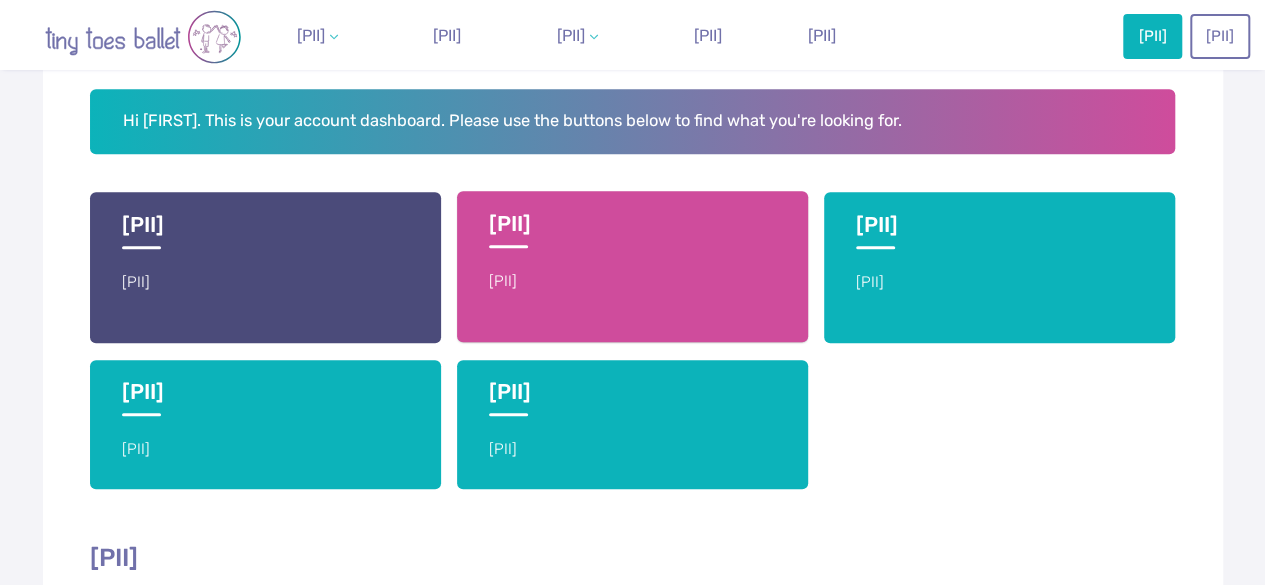 click on "My Bookings" at bounding box center [632, 229] 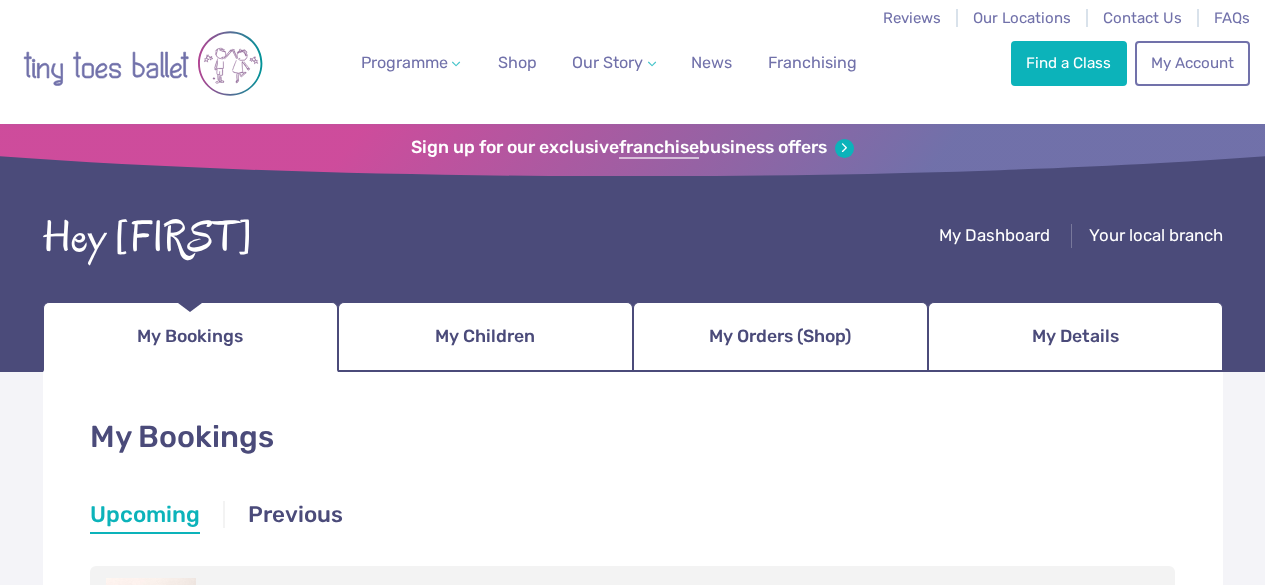 scroll, scrollTop: 0, scrollLeft: 0, axis: both 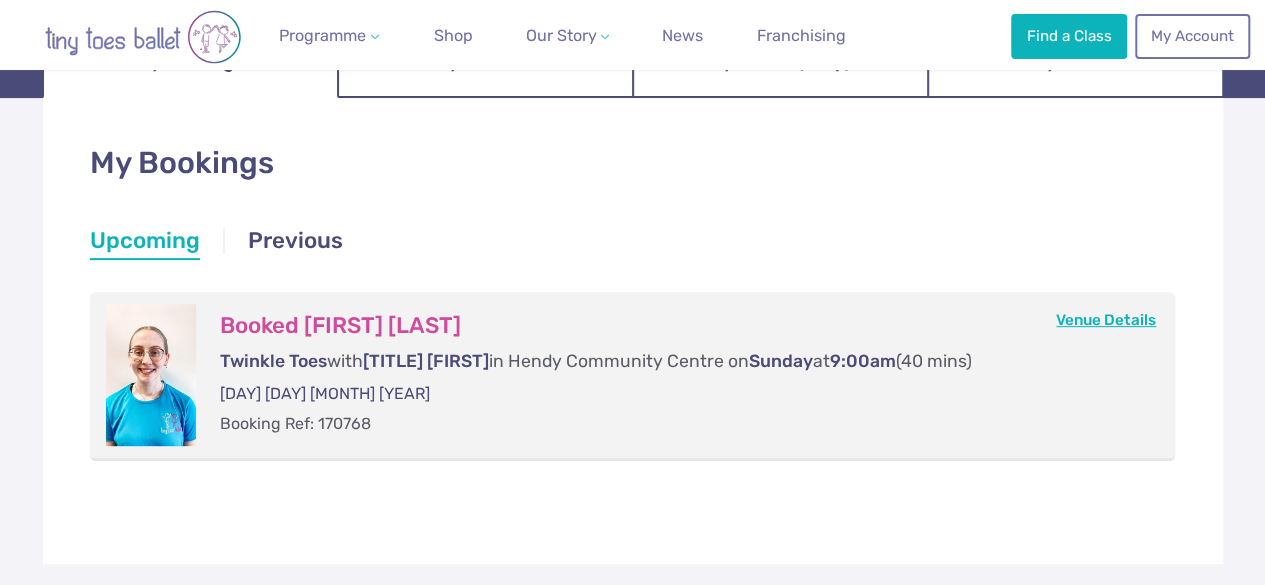 click on "Venue Details" at bounding box center (1106, 320) 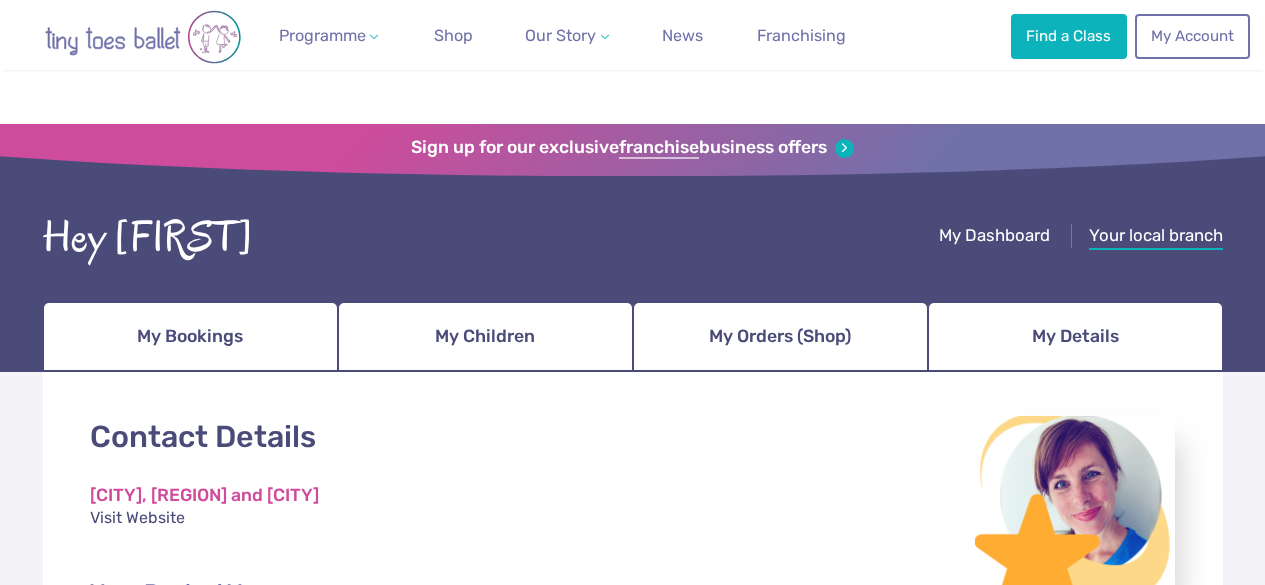 scroll, scrollTop: 490, scrollLeft: 0, axis: vertical 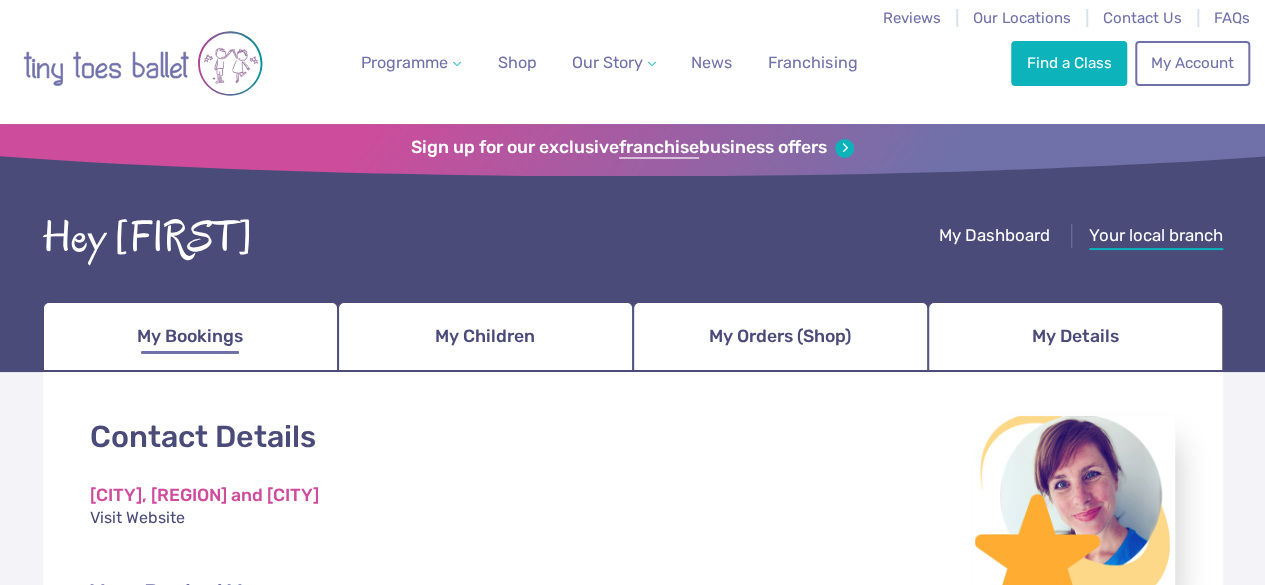 click on "My Bookings" at bounding box center (190, 337) 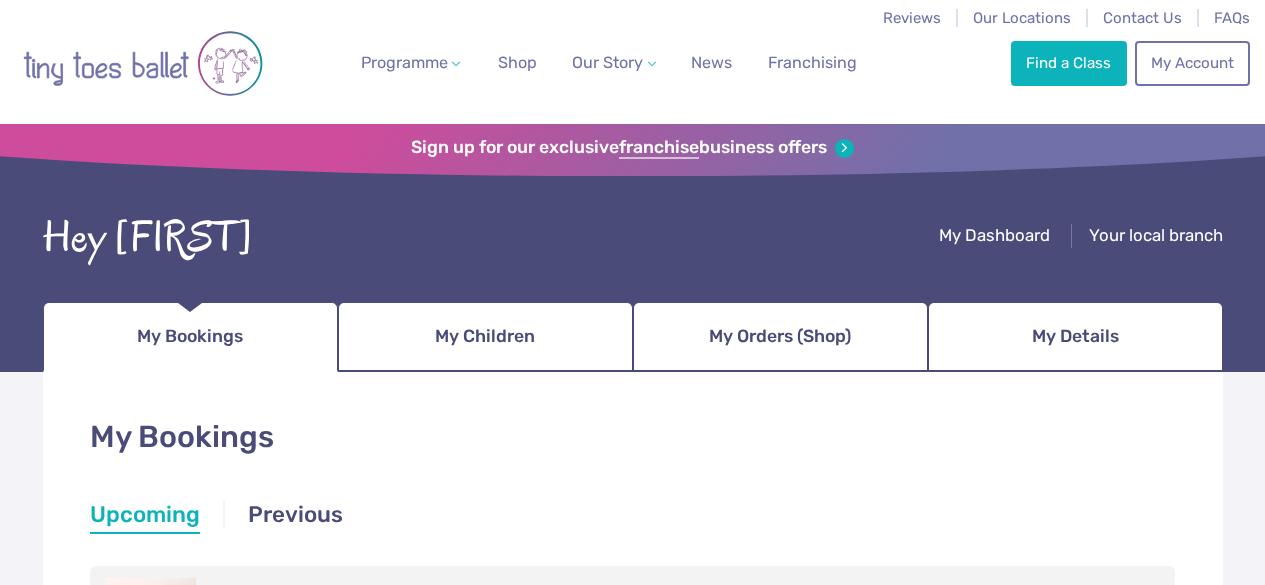 scroll, scrollTop: 0, scrollLeft: 0, axis: both 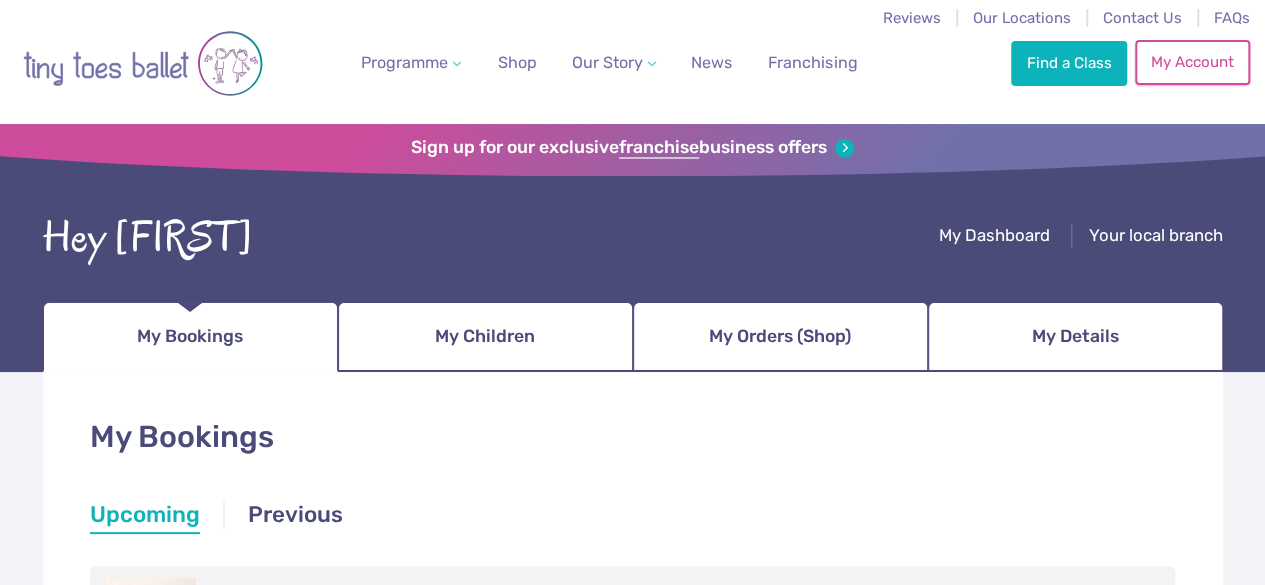 click on "My Account" at bounding box center [1192, 62] 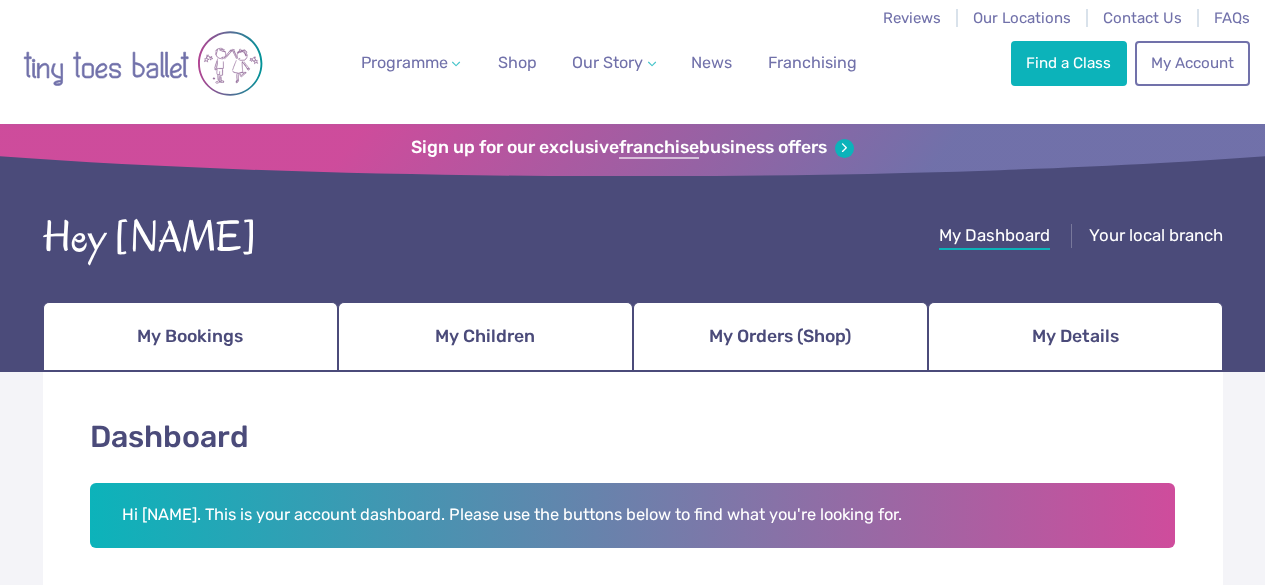scroll, scrollTop: 0, scrollLeft: 0, axis: both 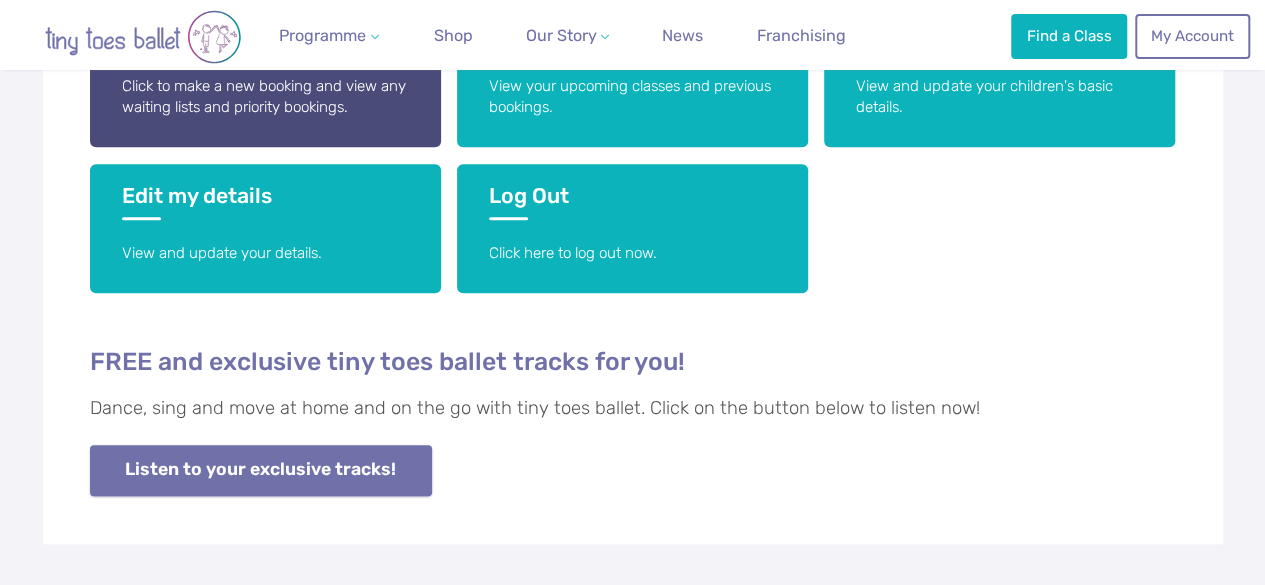click on "Listen to your exclusive tracks!" at bounding box center [261, 470] 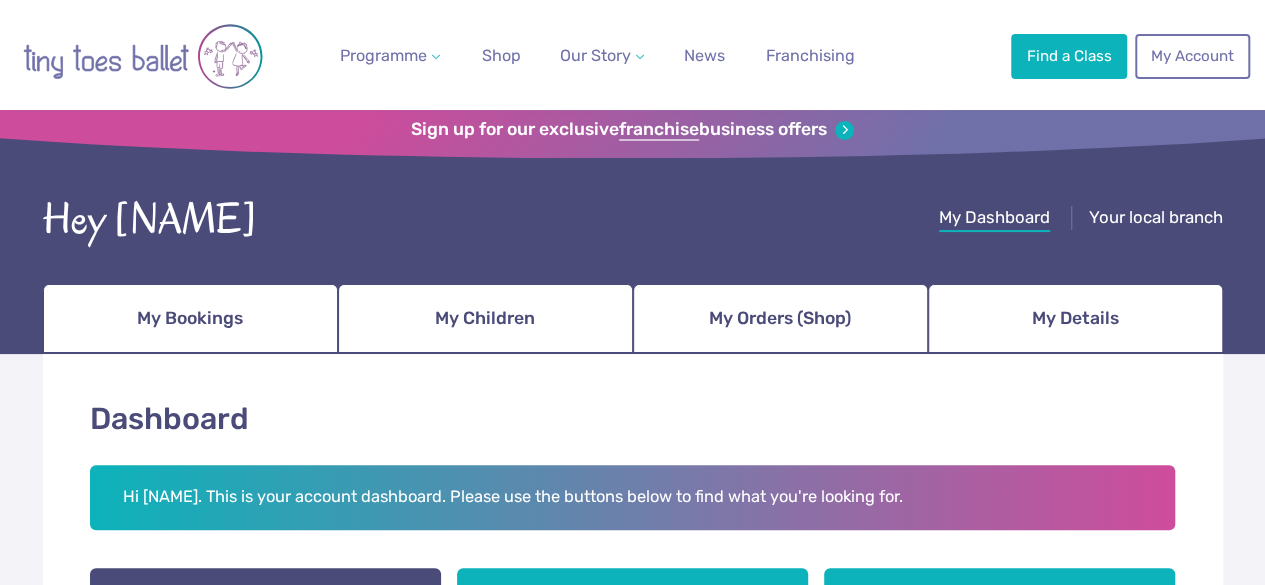 scroll, scrollTop: 0, scrollLeft: 0, axis: both 